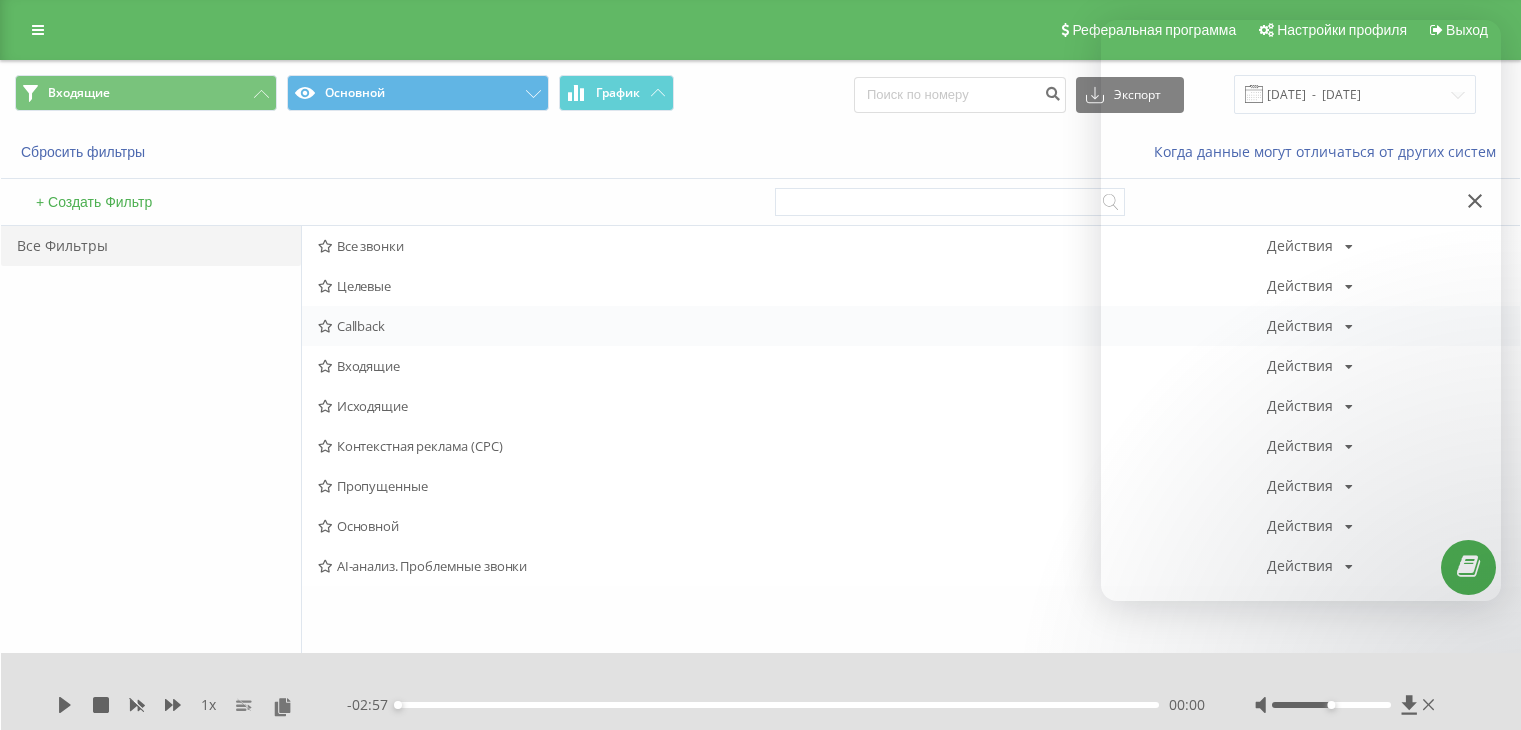scroll, scrollTop: 0, scrollLeft: 0, axis: both 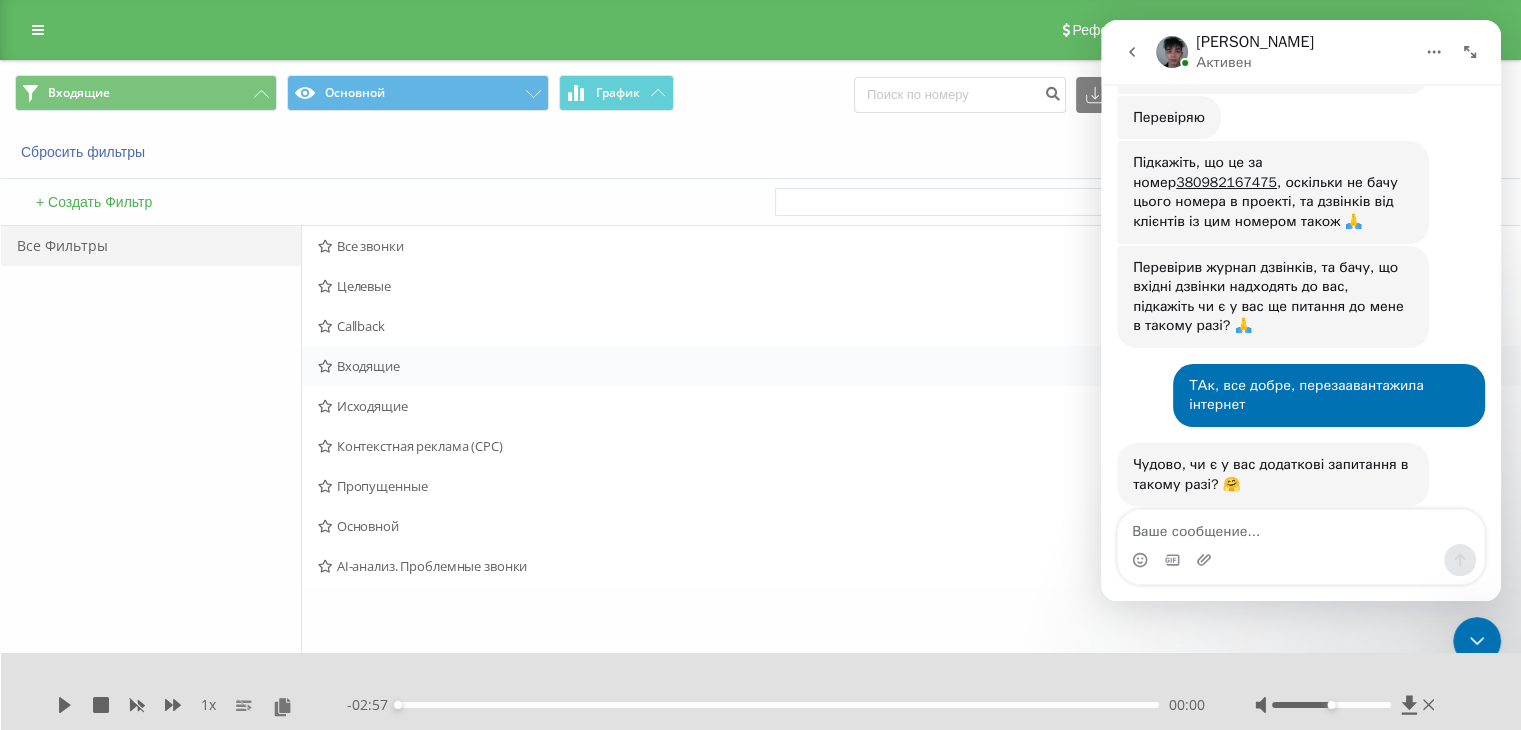 click on "Входящие" at bounding box center [792, 366] 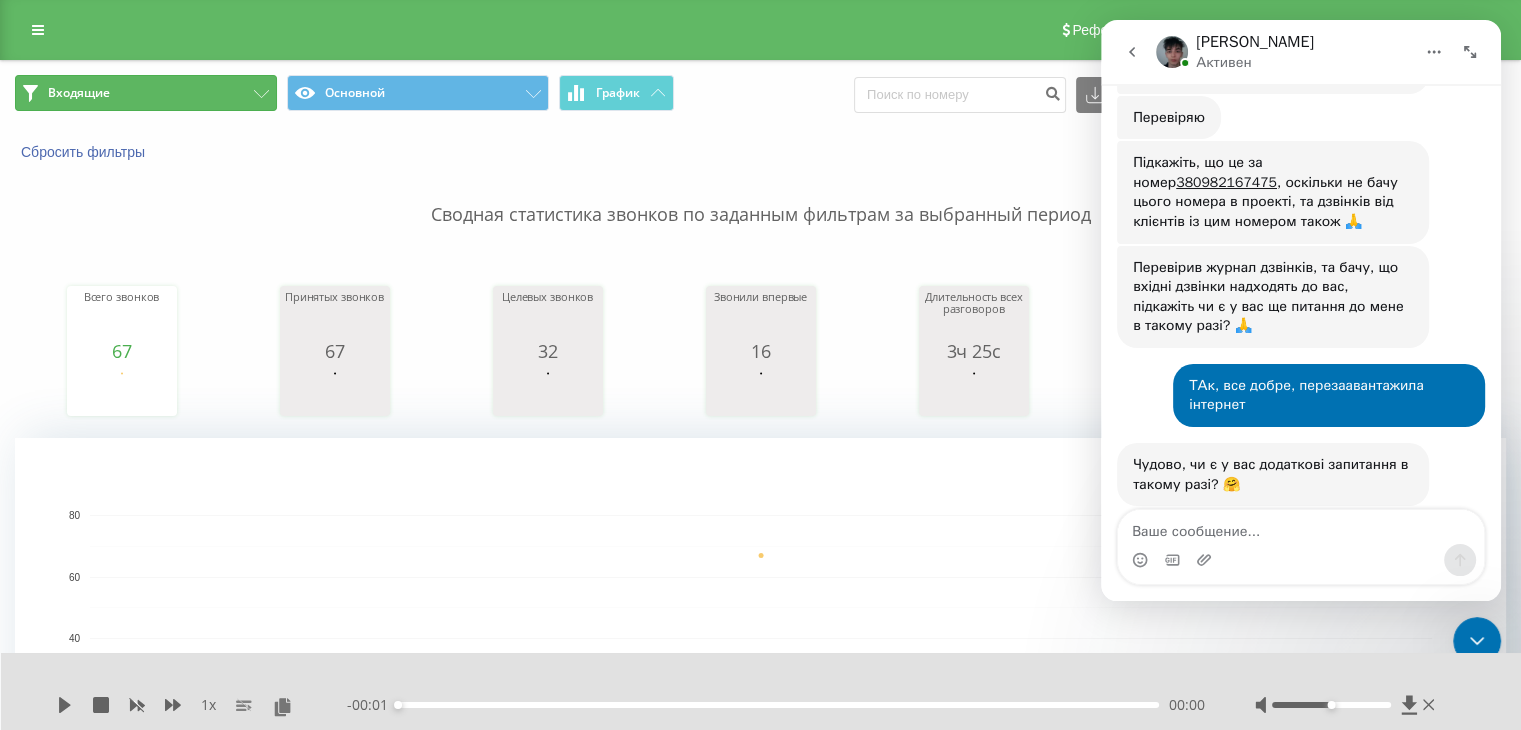 click on "Входящие" at bounding box center [146, 93] 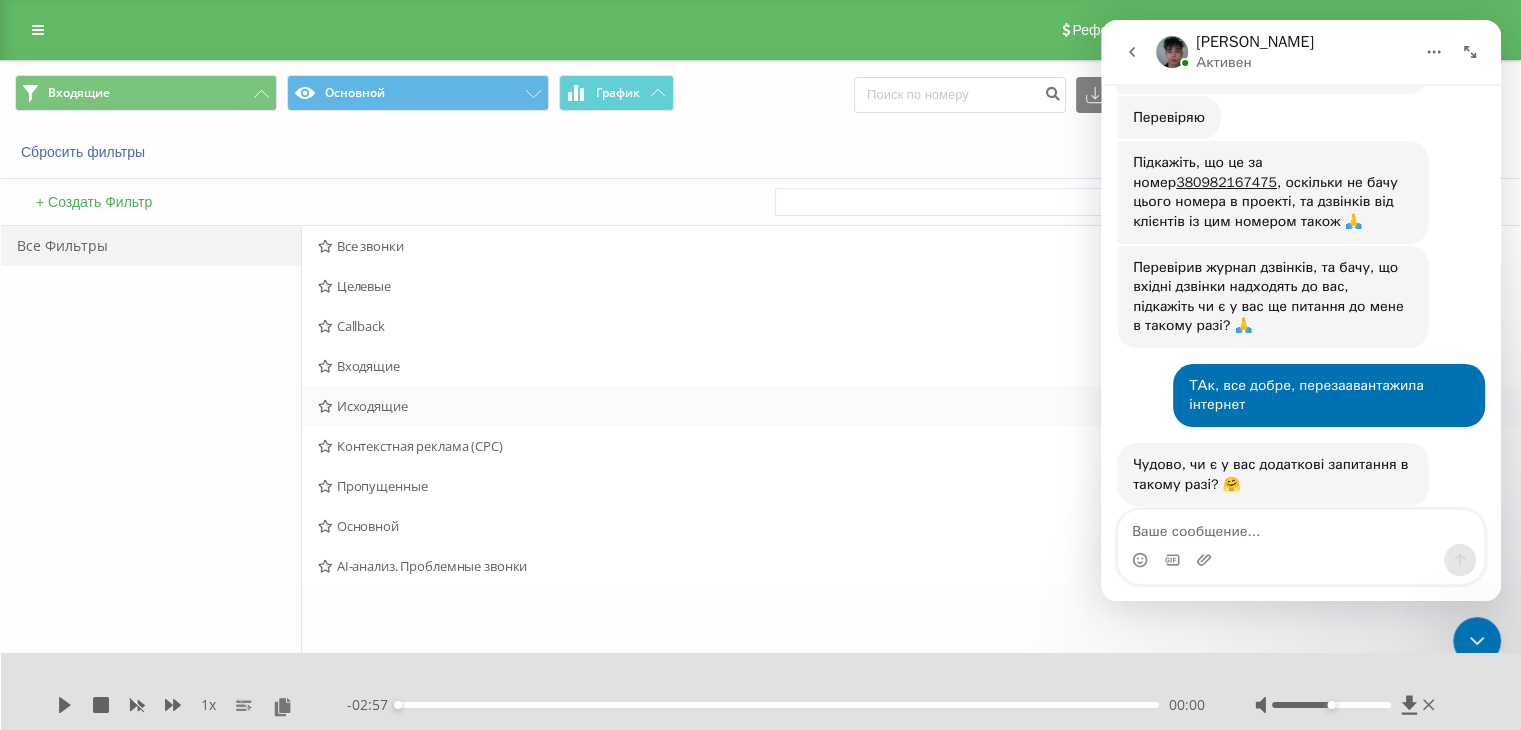 click on "Исходящие" at bounding box center [792, 406] 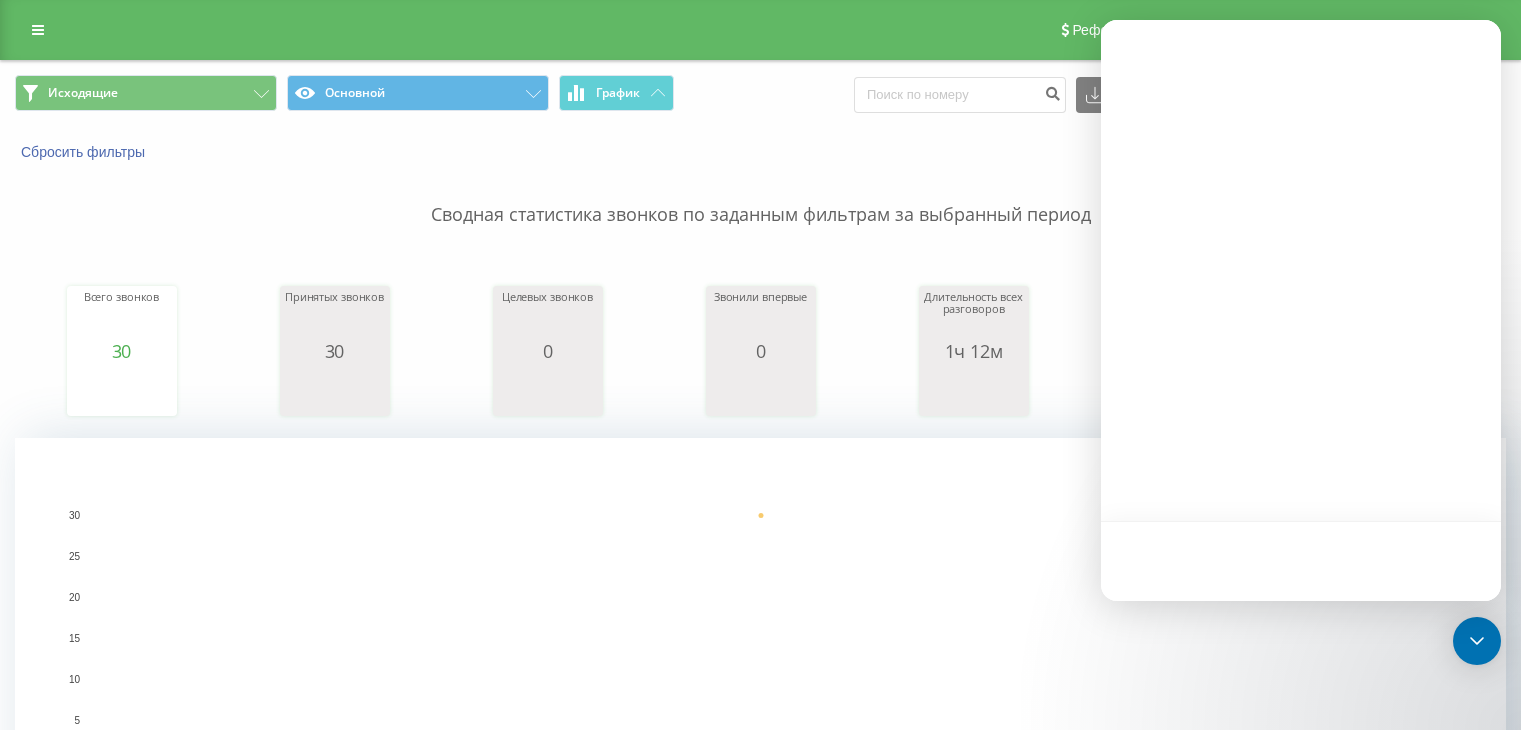 scroll, scrollTop: 0, scrollLeft: 0, axis: both 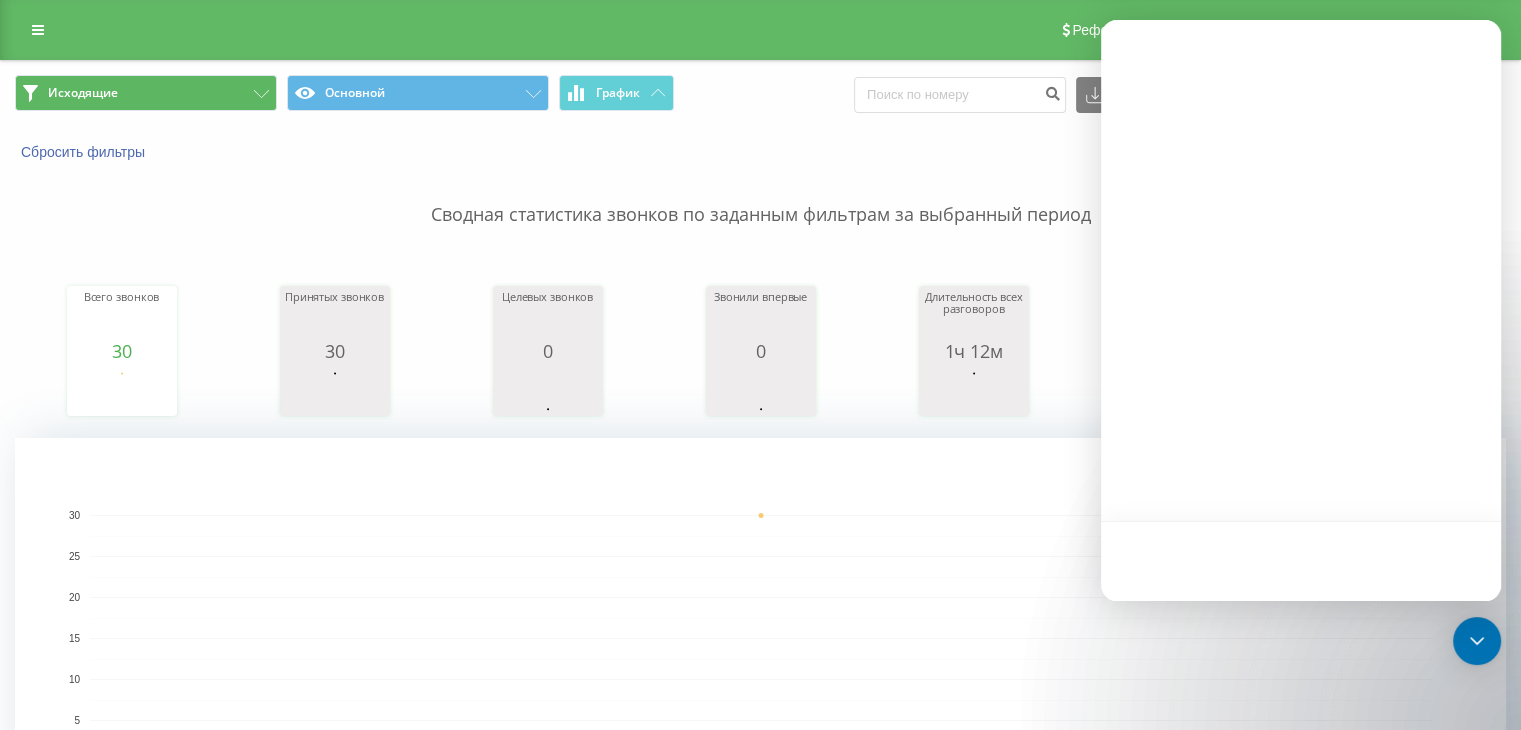 click on "Сбросить фильтры Когда данные могут отличаться от других систем" at bounding box center [760, 152] 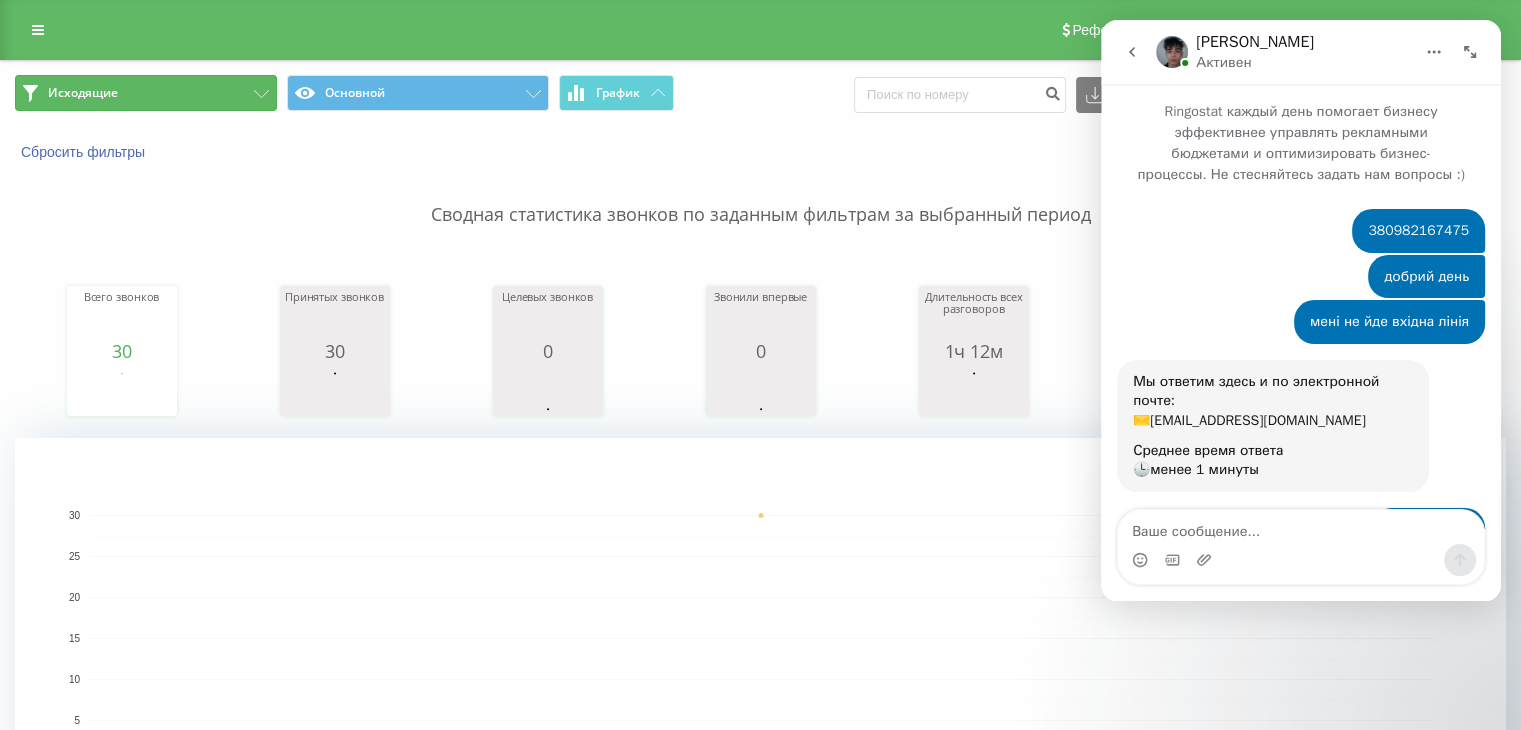 click on "Исходящие" at bounding box center (146, 93) 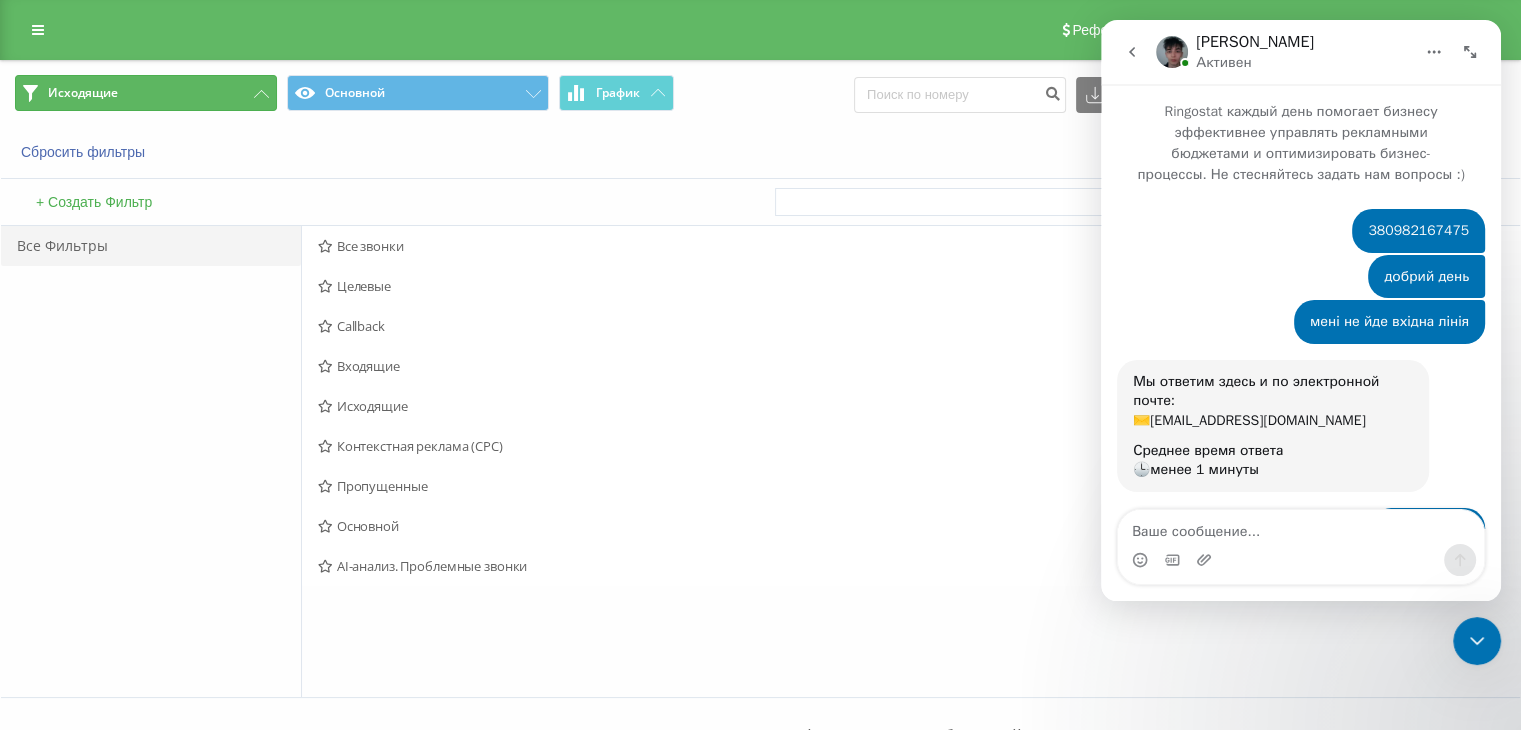 scroll, scrollTop: 0, scrollLeft: 0, axis: both 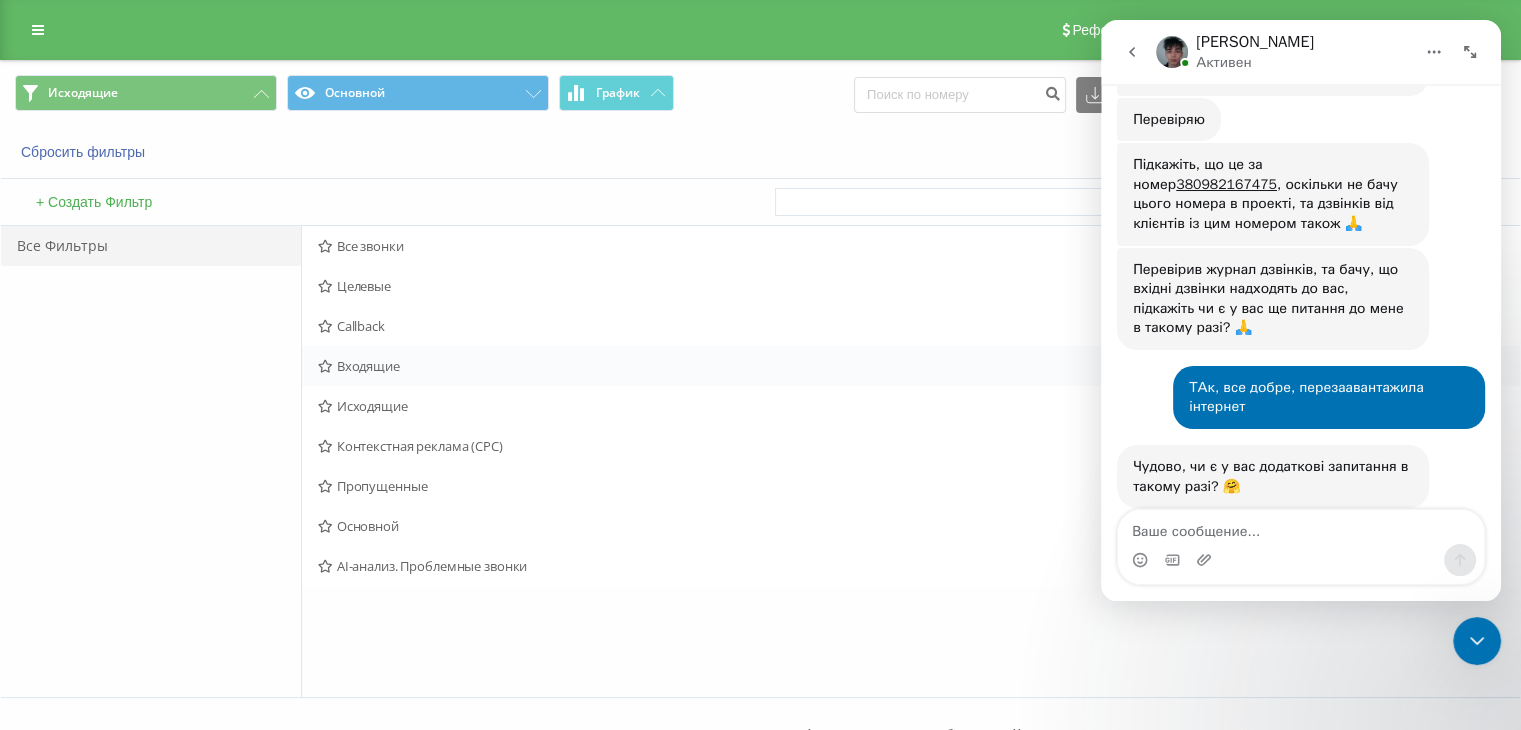 click on "Входящие" at bounding box center [792, 366] 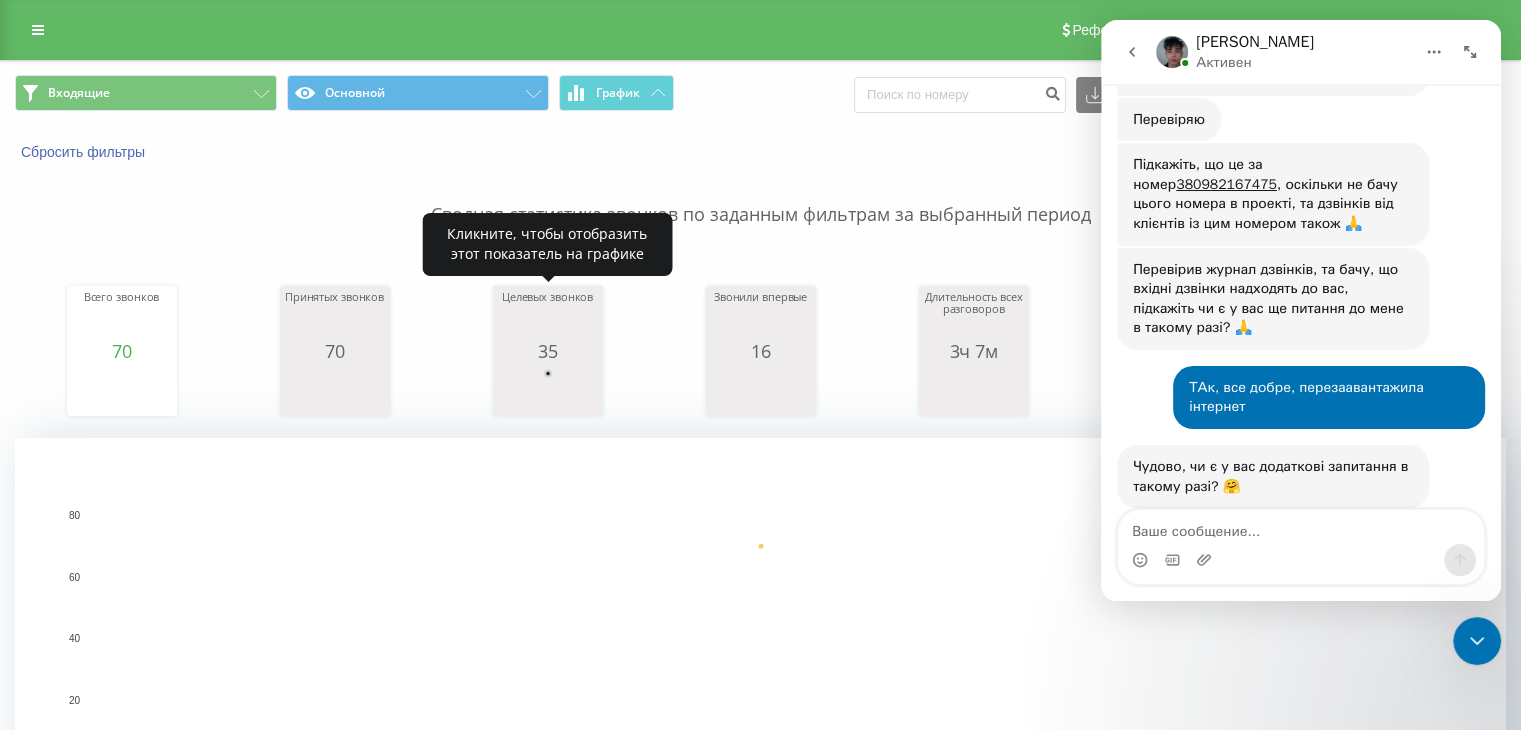 scroll, scrollTop: 600, scrollLeft: 0, axis: vertical 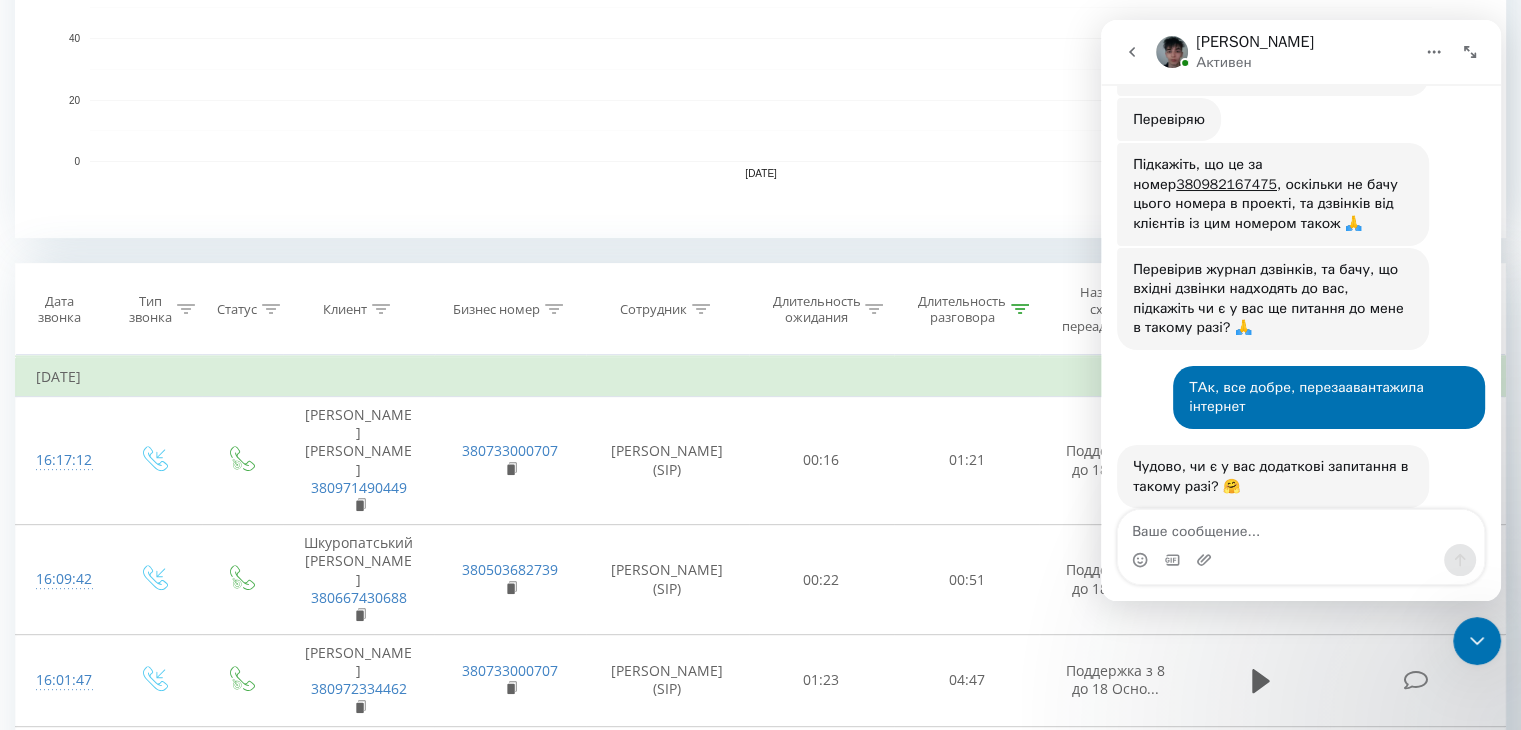 click 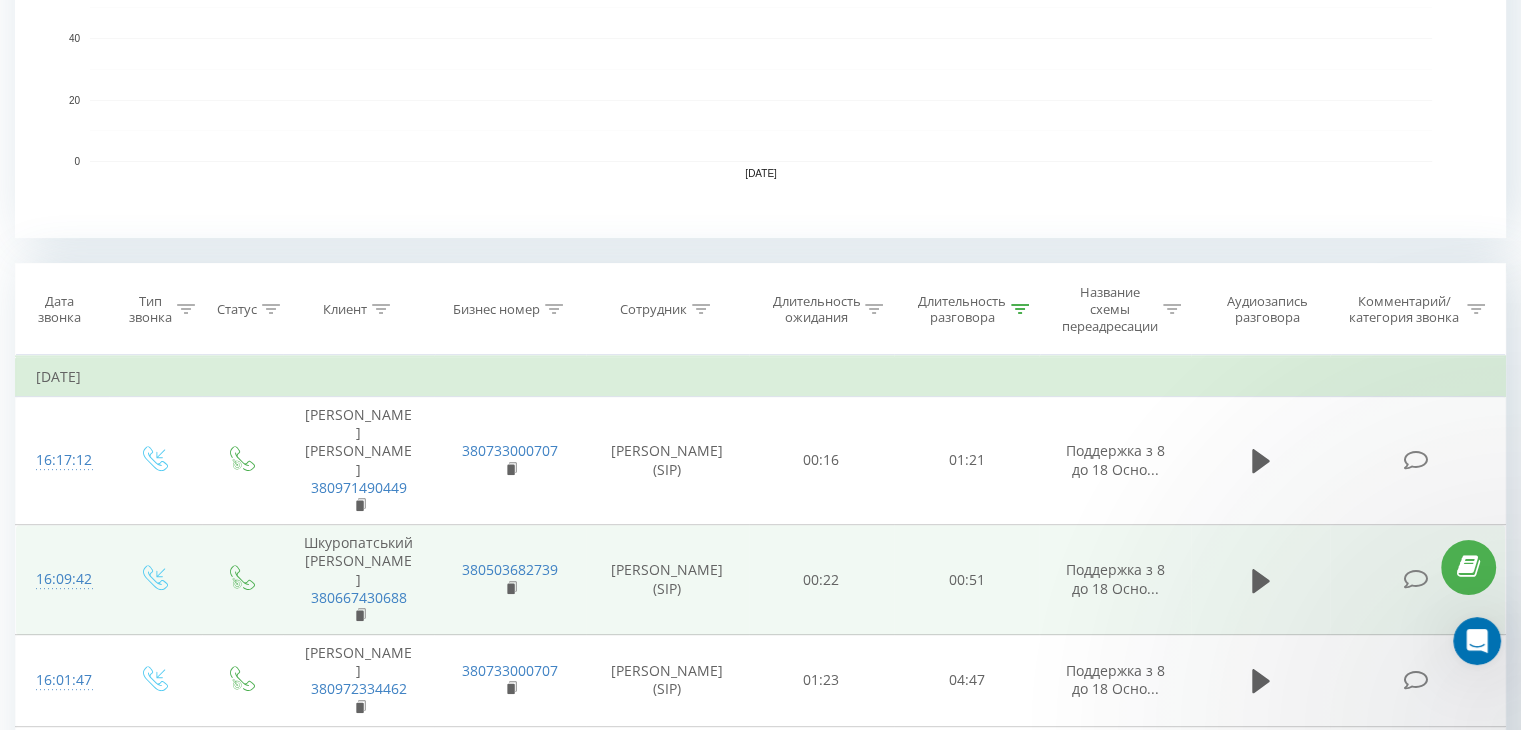 scroll, scrollTop: 0, scrollLeft: 0, axis: both 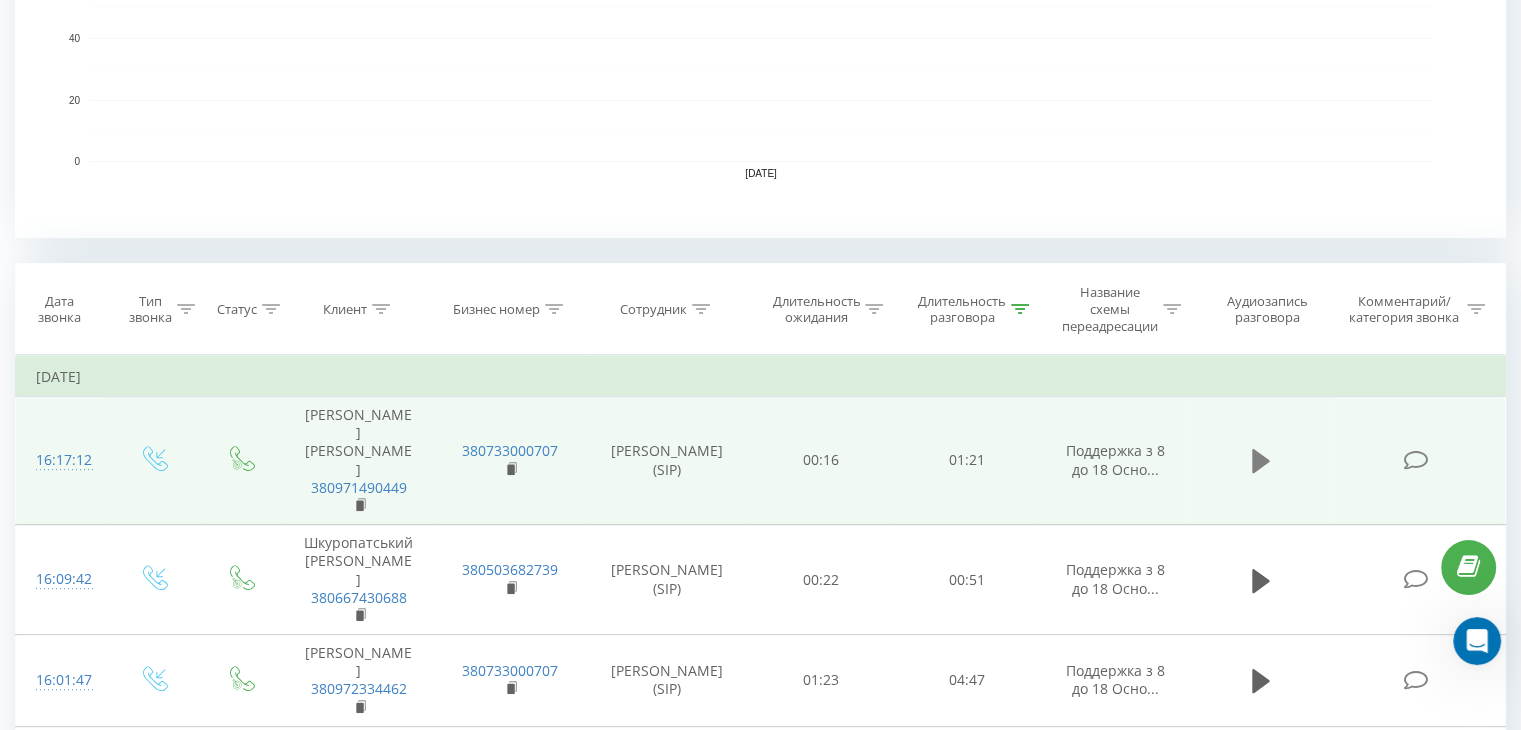 click 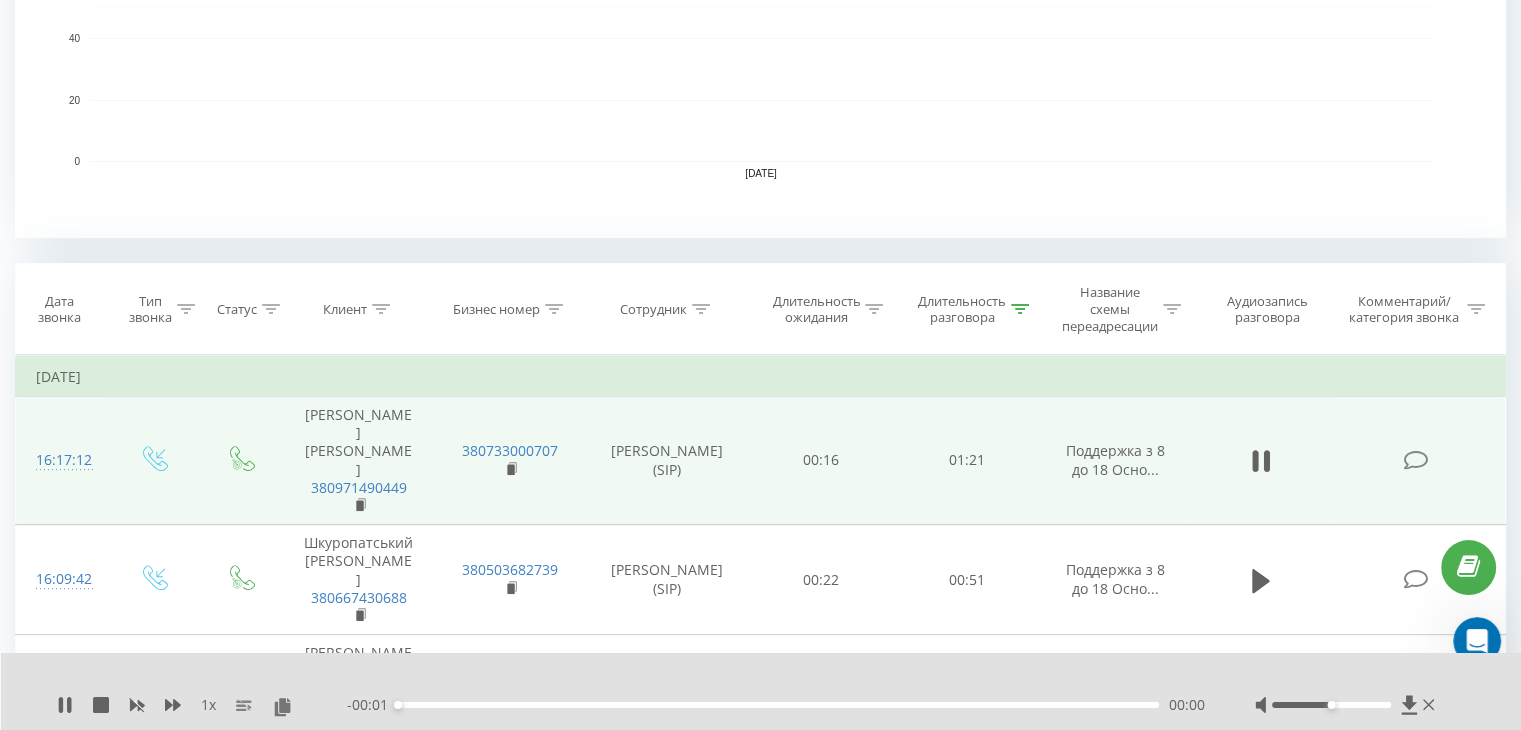 click on "380971490449" at bounding box center [358, 497] 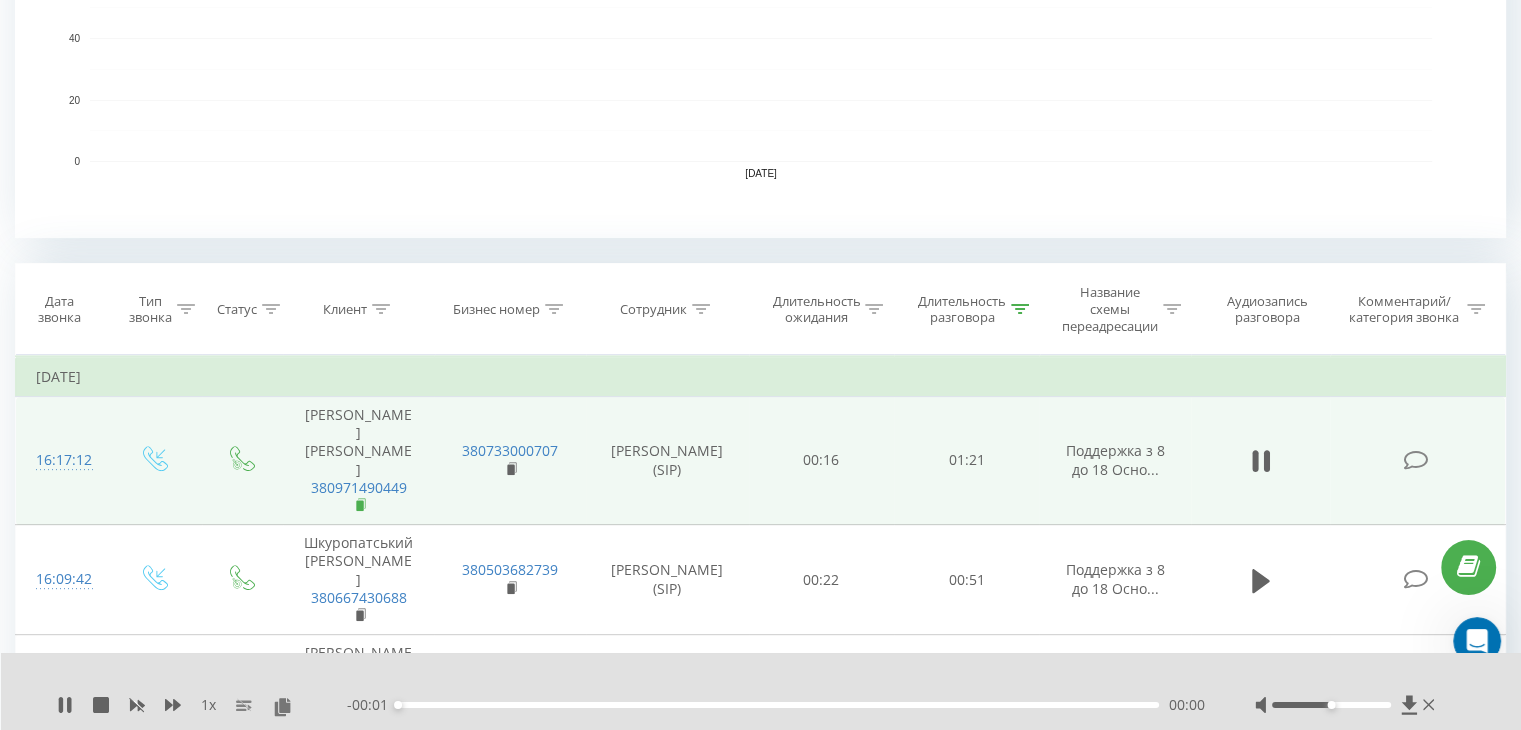 click 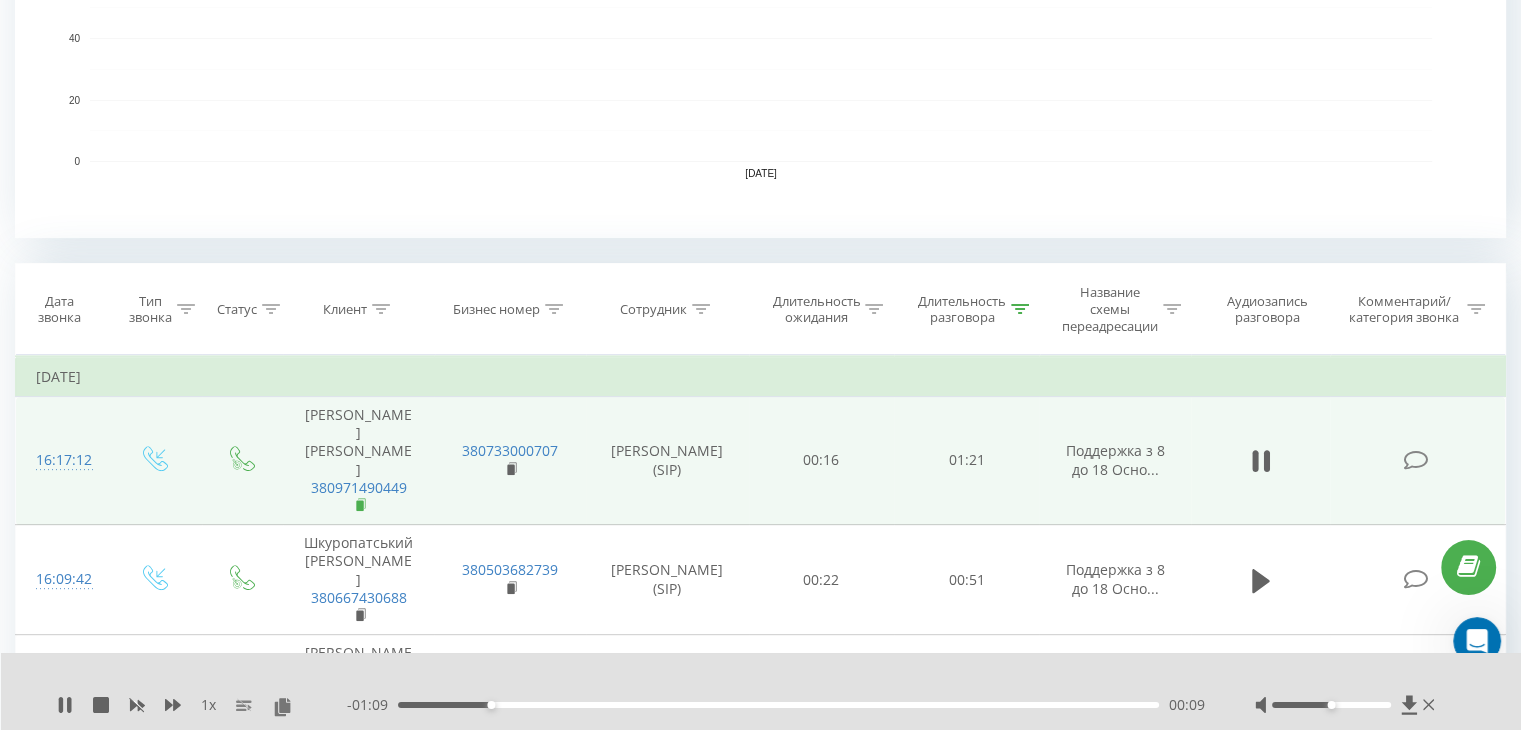 click 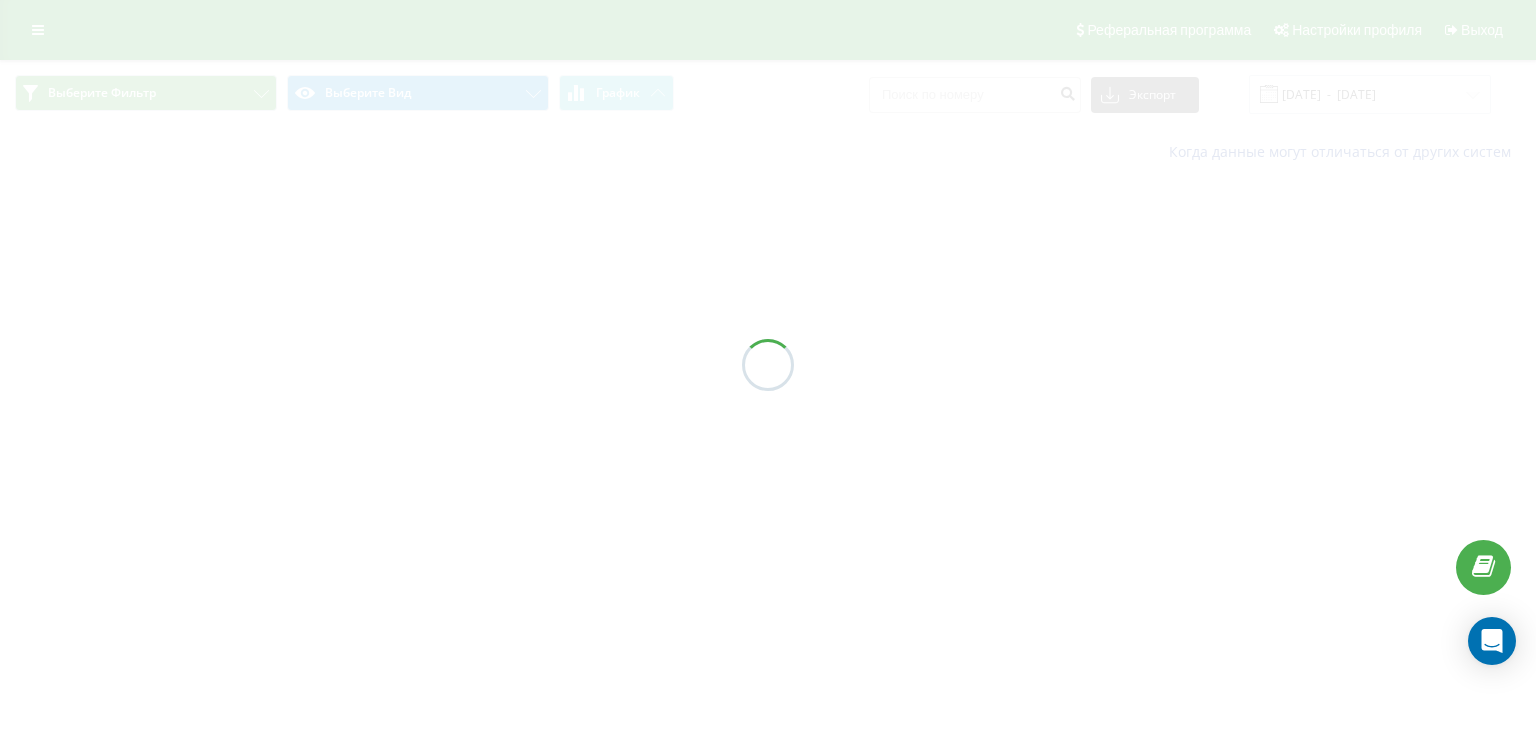 scroll, scrollTop: 0, scrollLeft: 0, axis: both 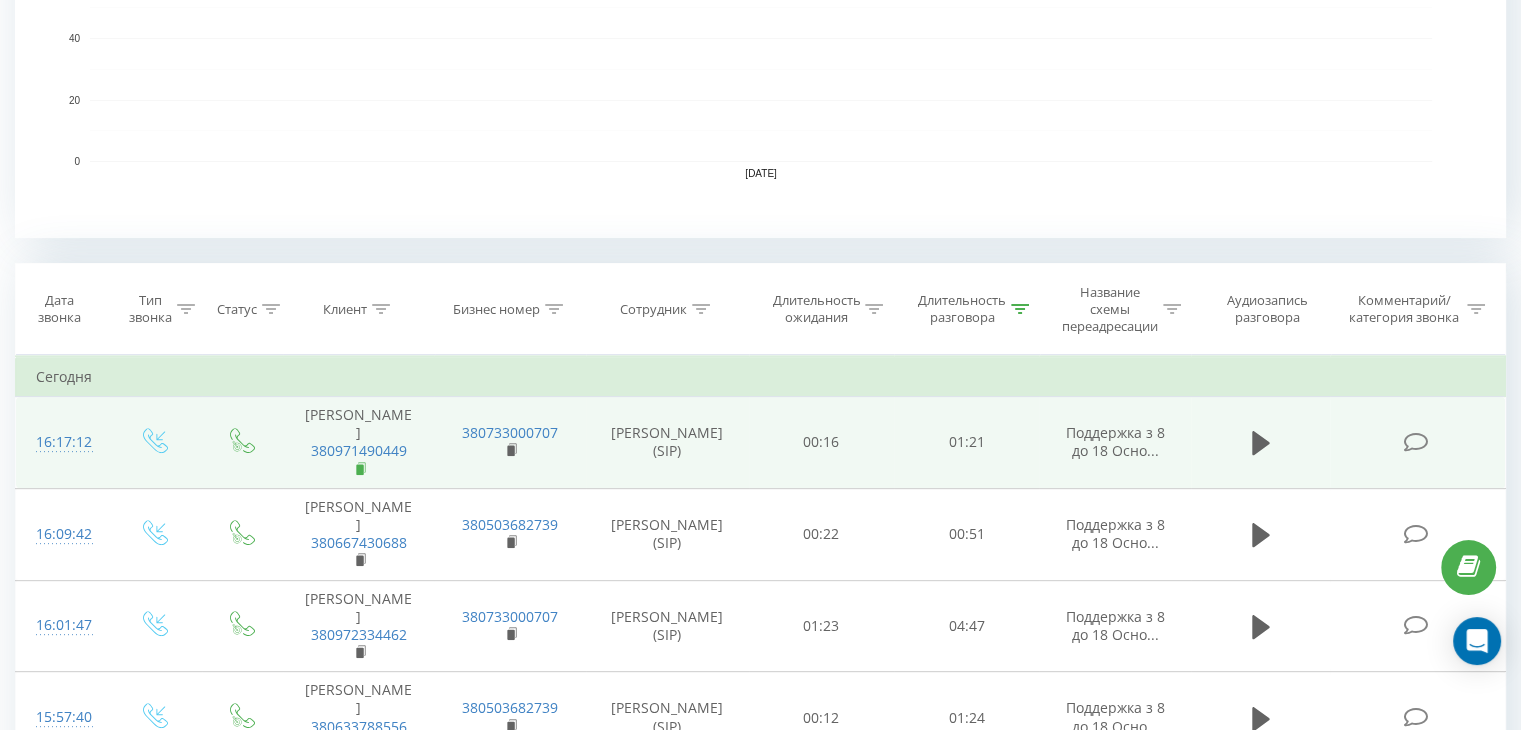 click 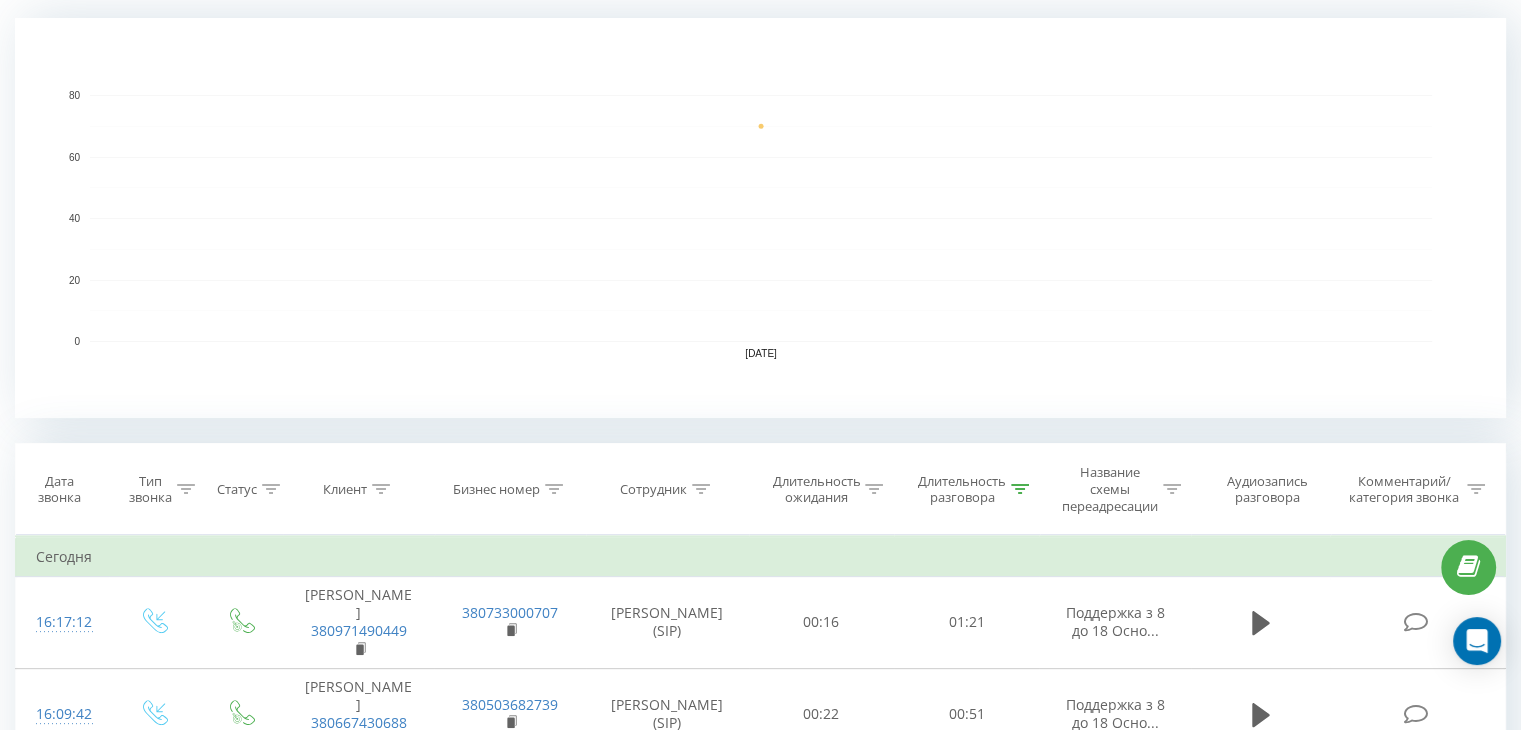scroll, scrollTop: 500, scrollLeft: 0, axis: vertical 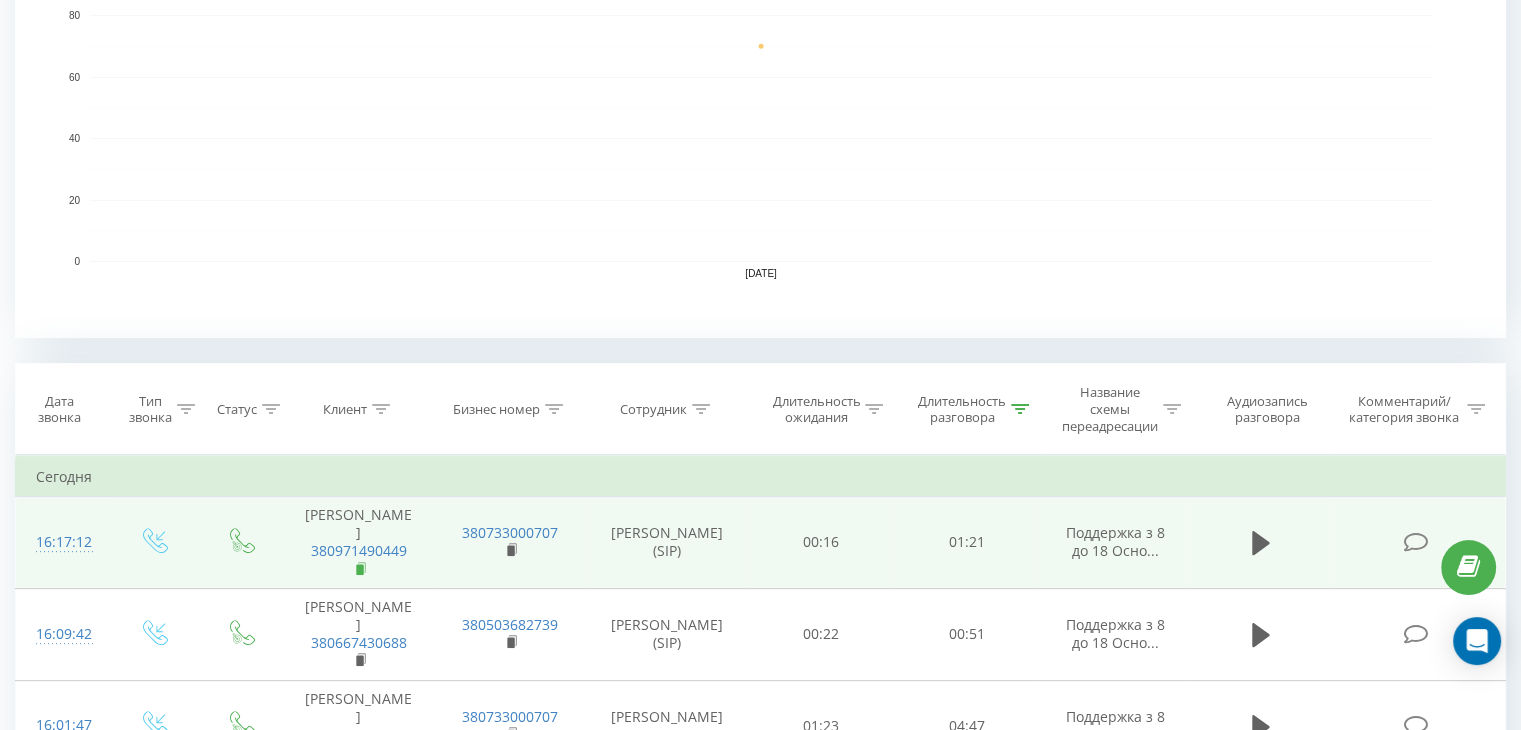 click 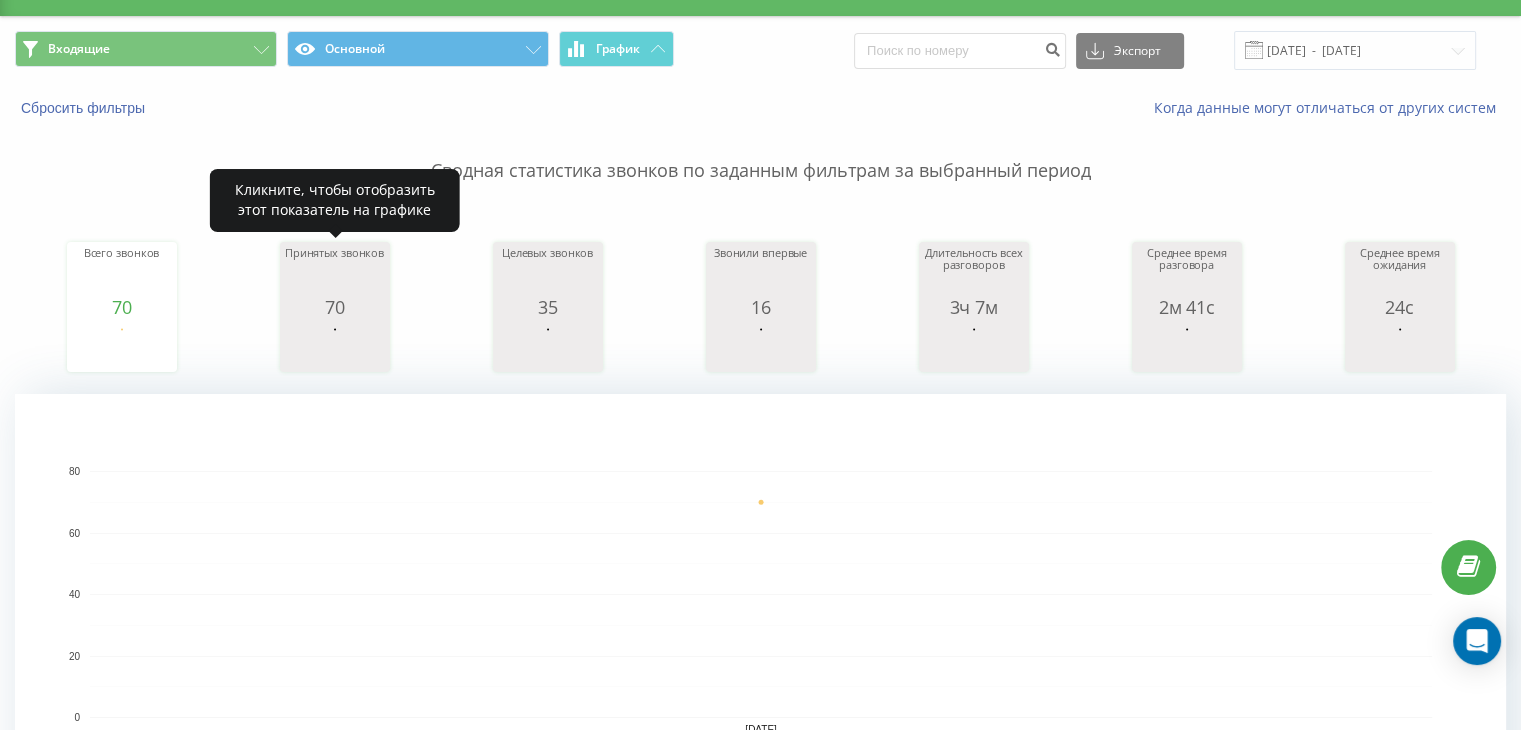 scroll, scrollTop: 0, scrollLeft: 0, axis: both 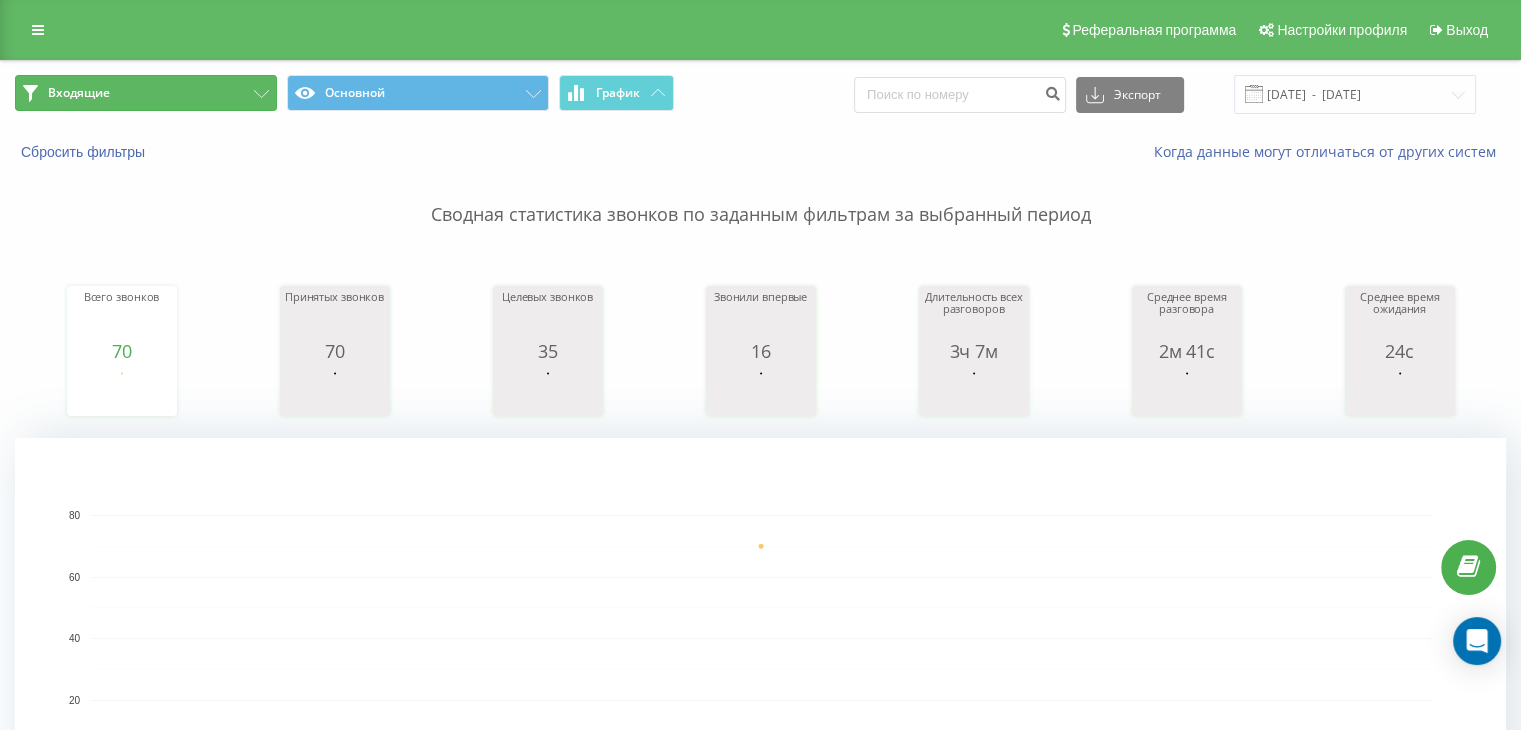 click on "Входящие" at bounding box center [146, 93] 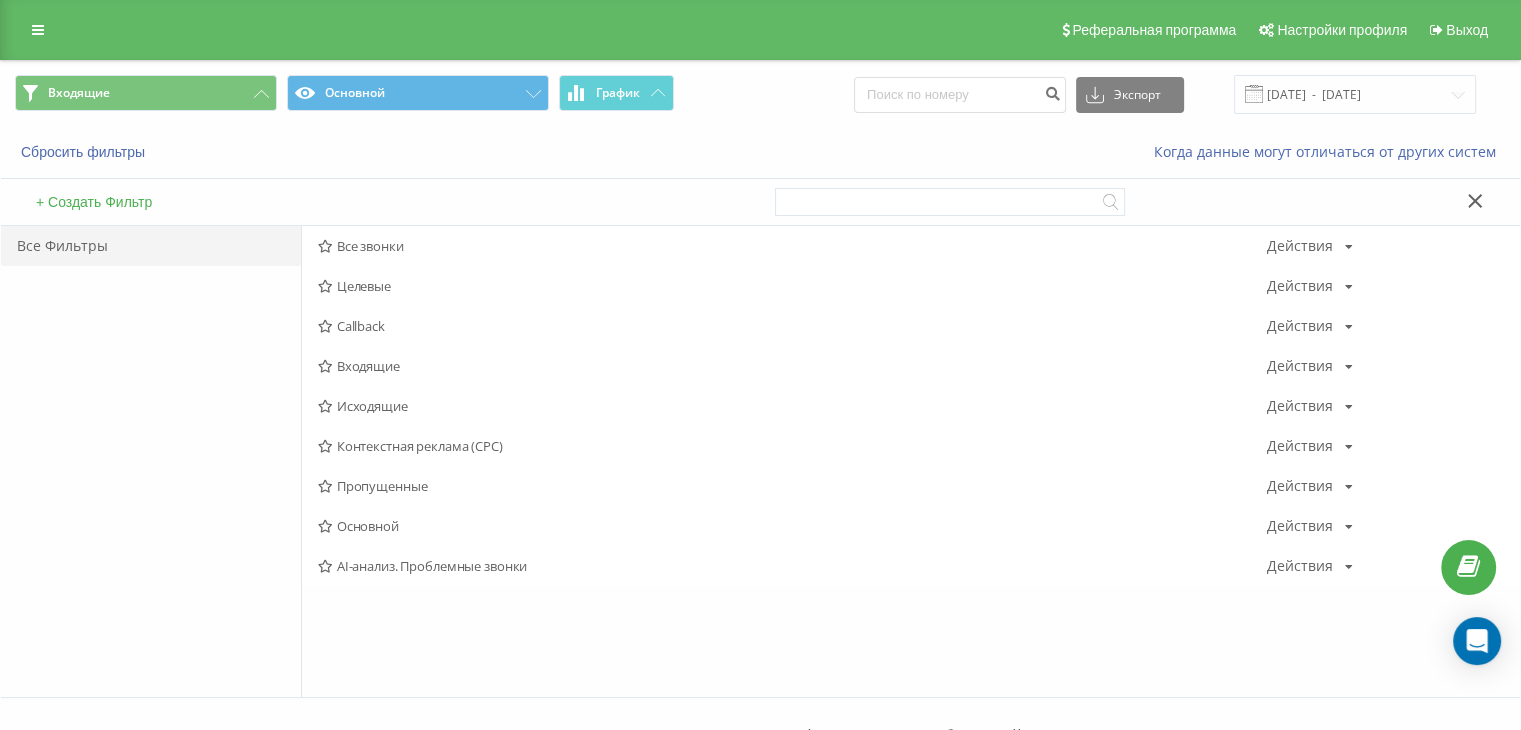 click on "Исходящие" at bounding box center (792, 406) 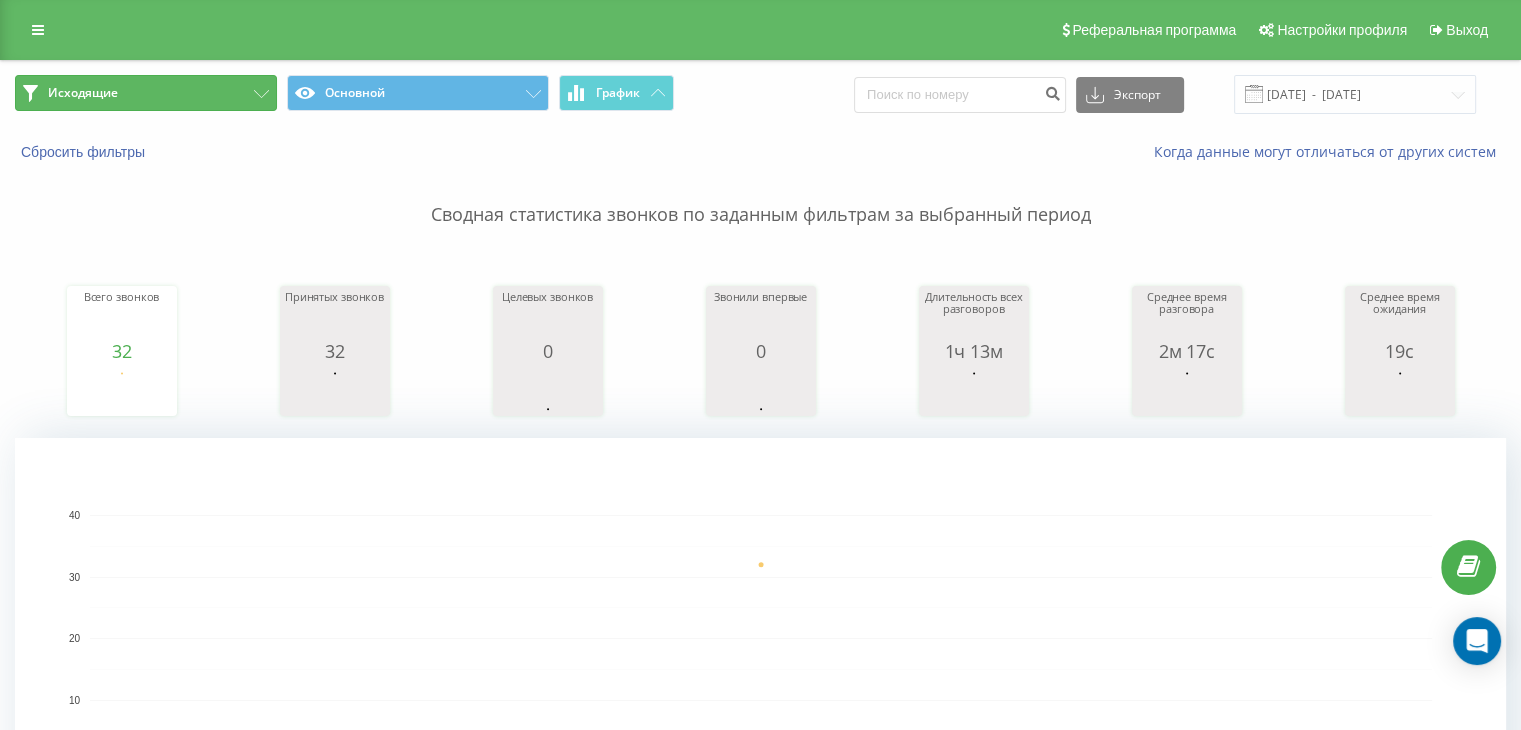 click on "Исходящие" at bounding box center [146, 93] 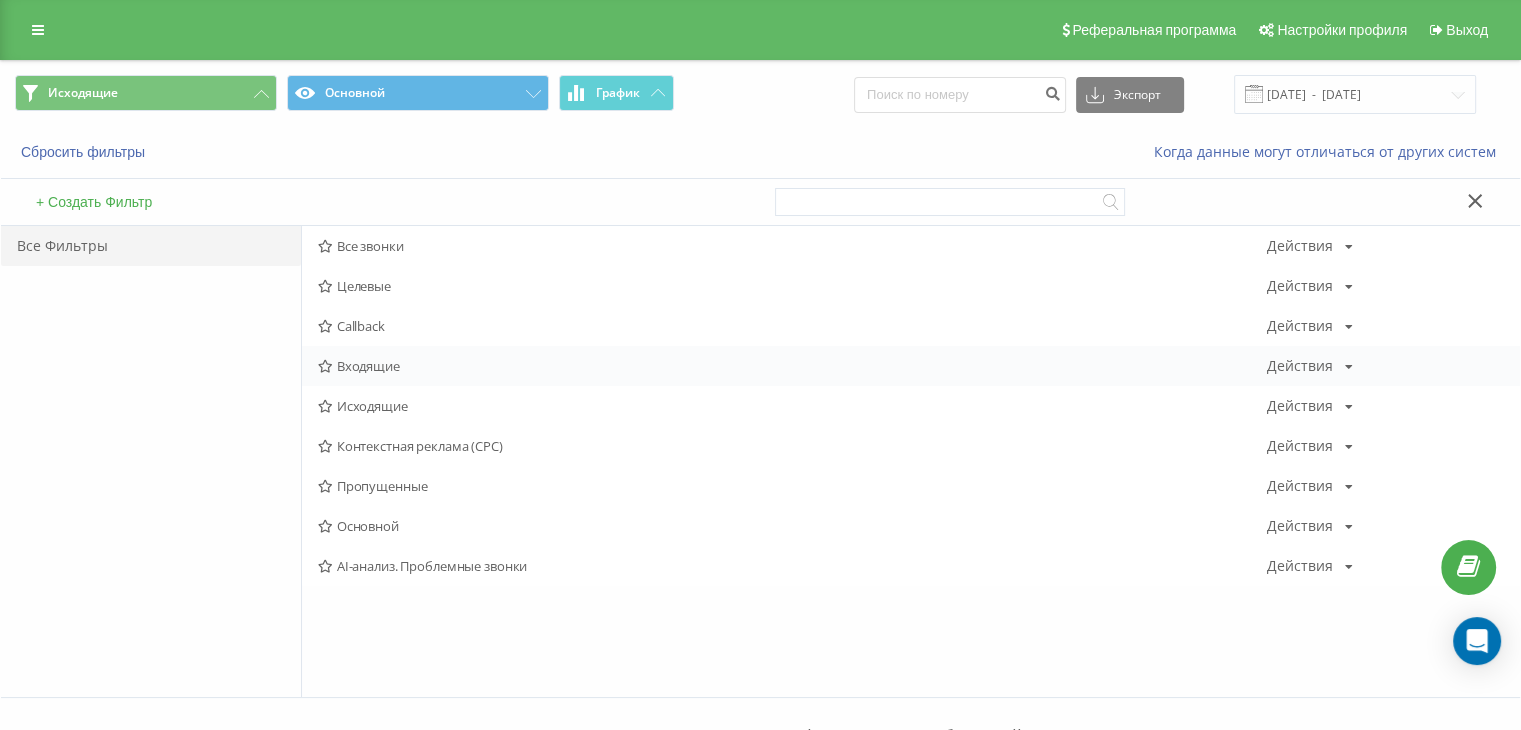 click on "Входящие" at bounding box center [792, 366] 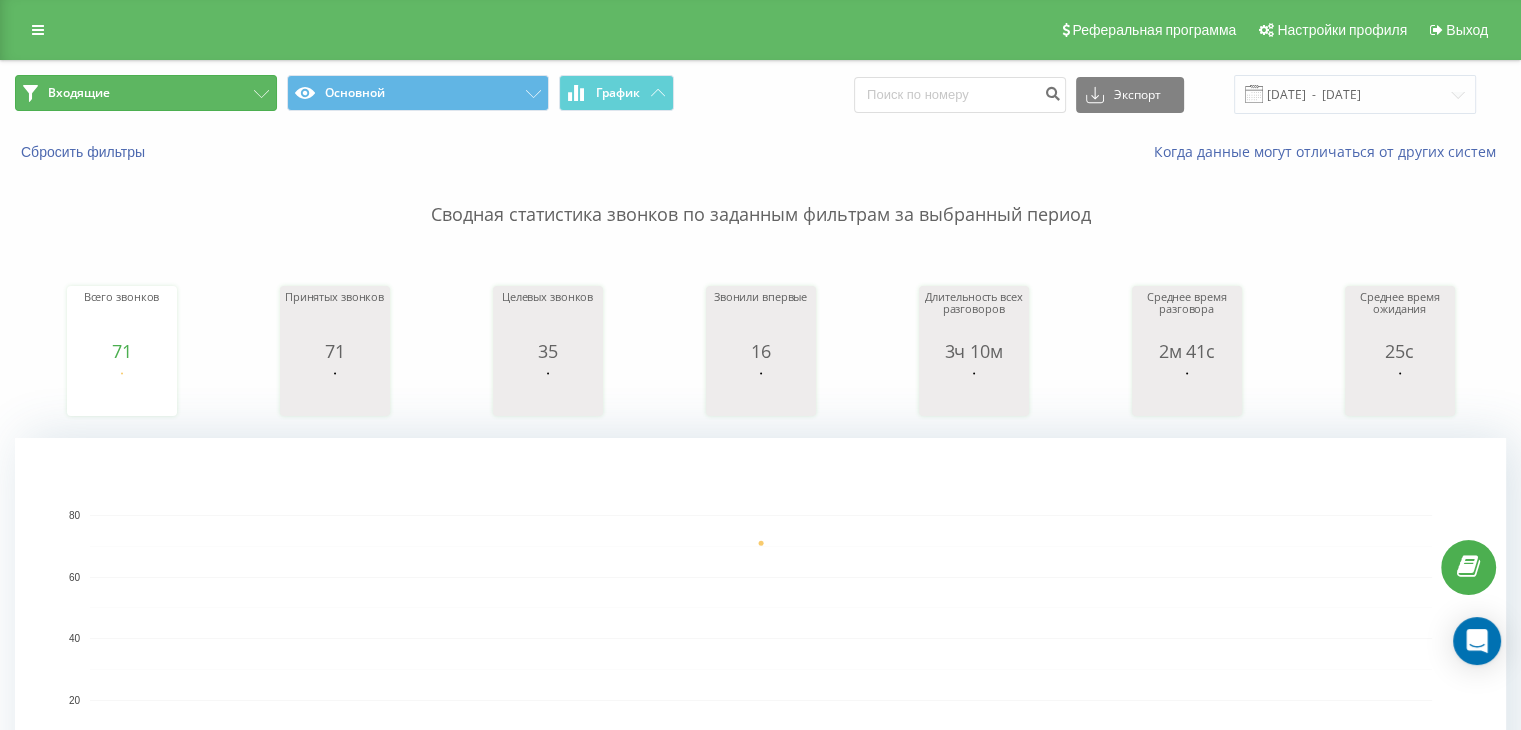 click on "Входящие" at bounding box center (146, 93) 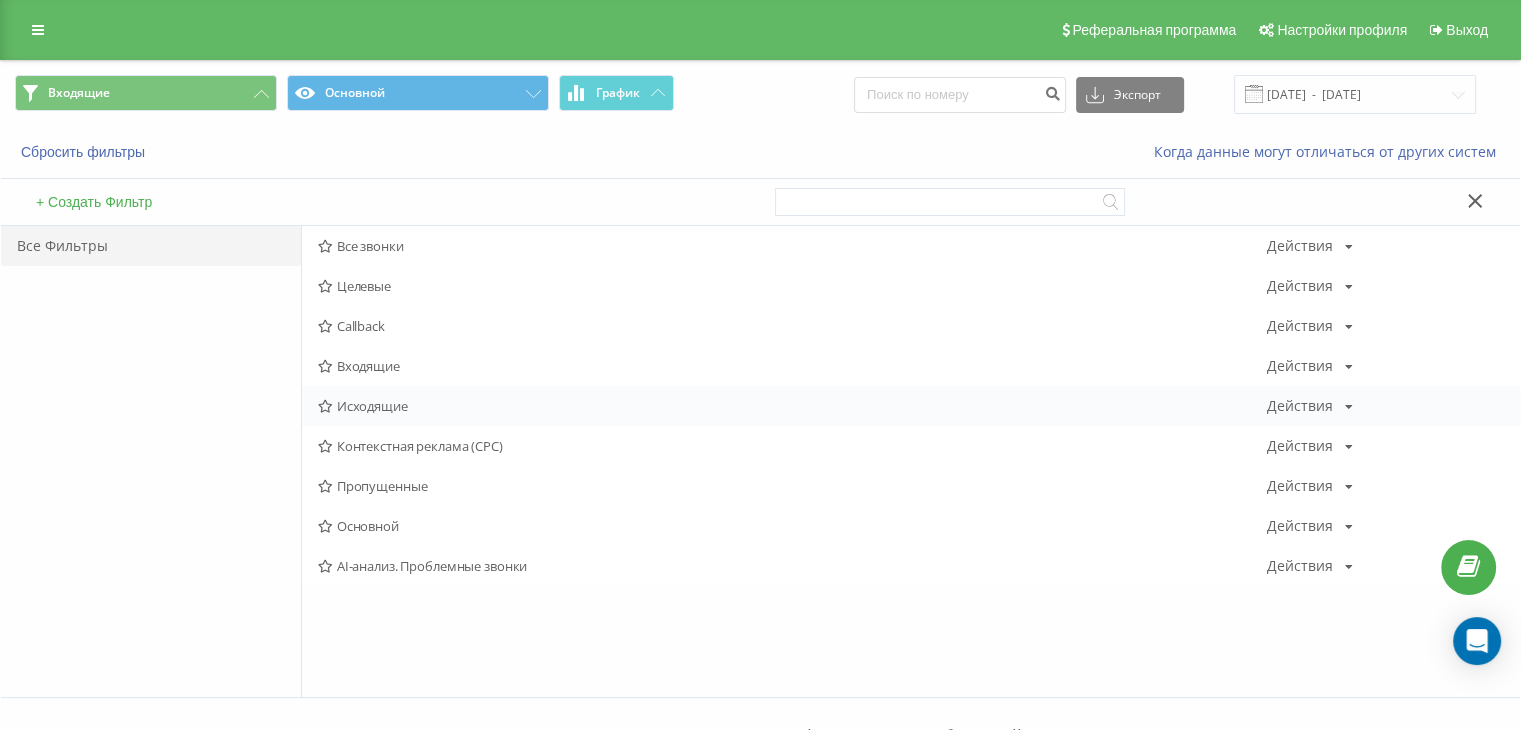click on "Исходящие" at bounding box center [792, 406] 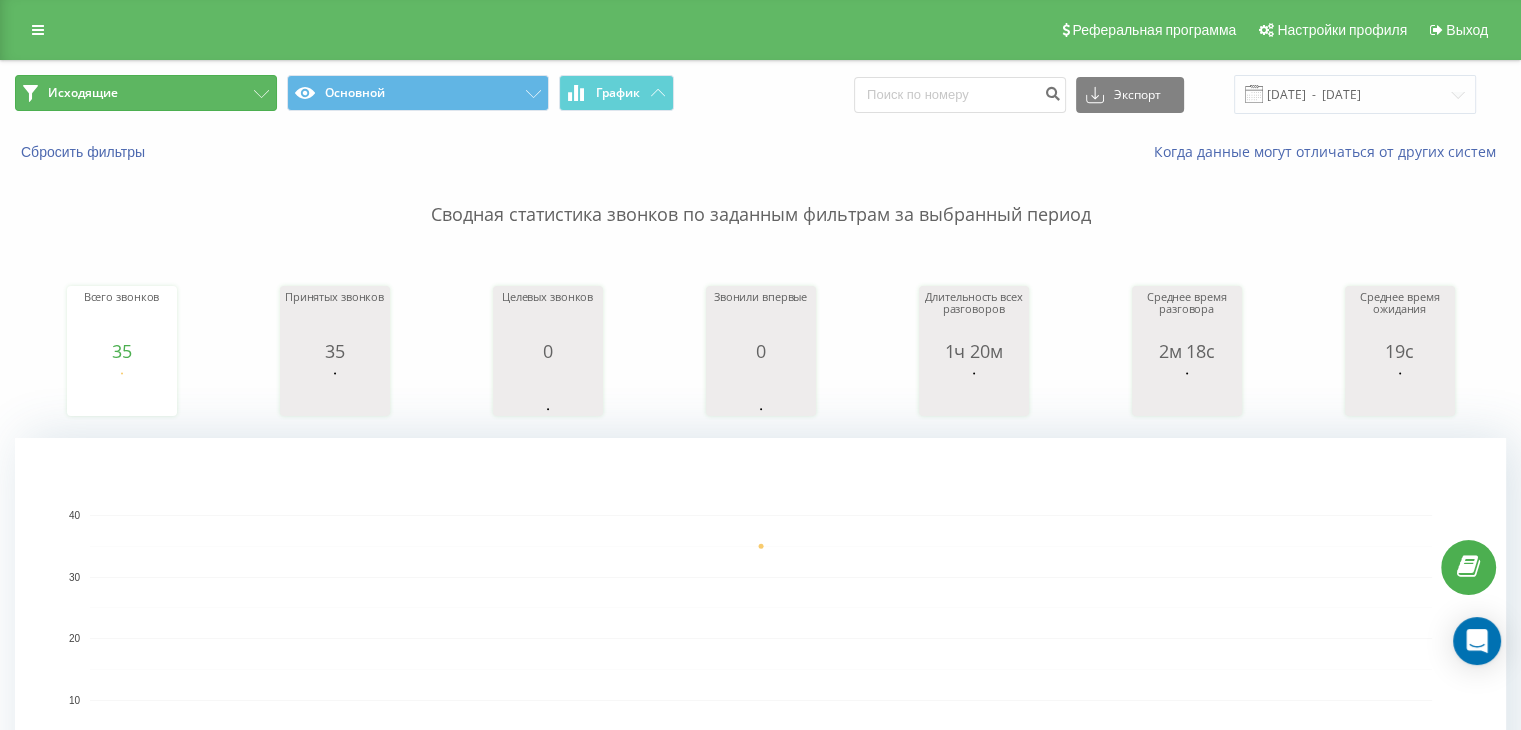 click on "Исходящие" at bounding box center (146, 93) 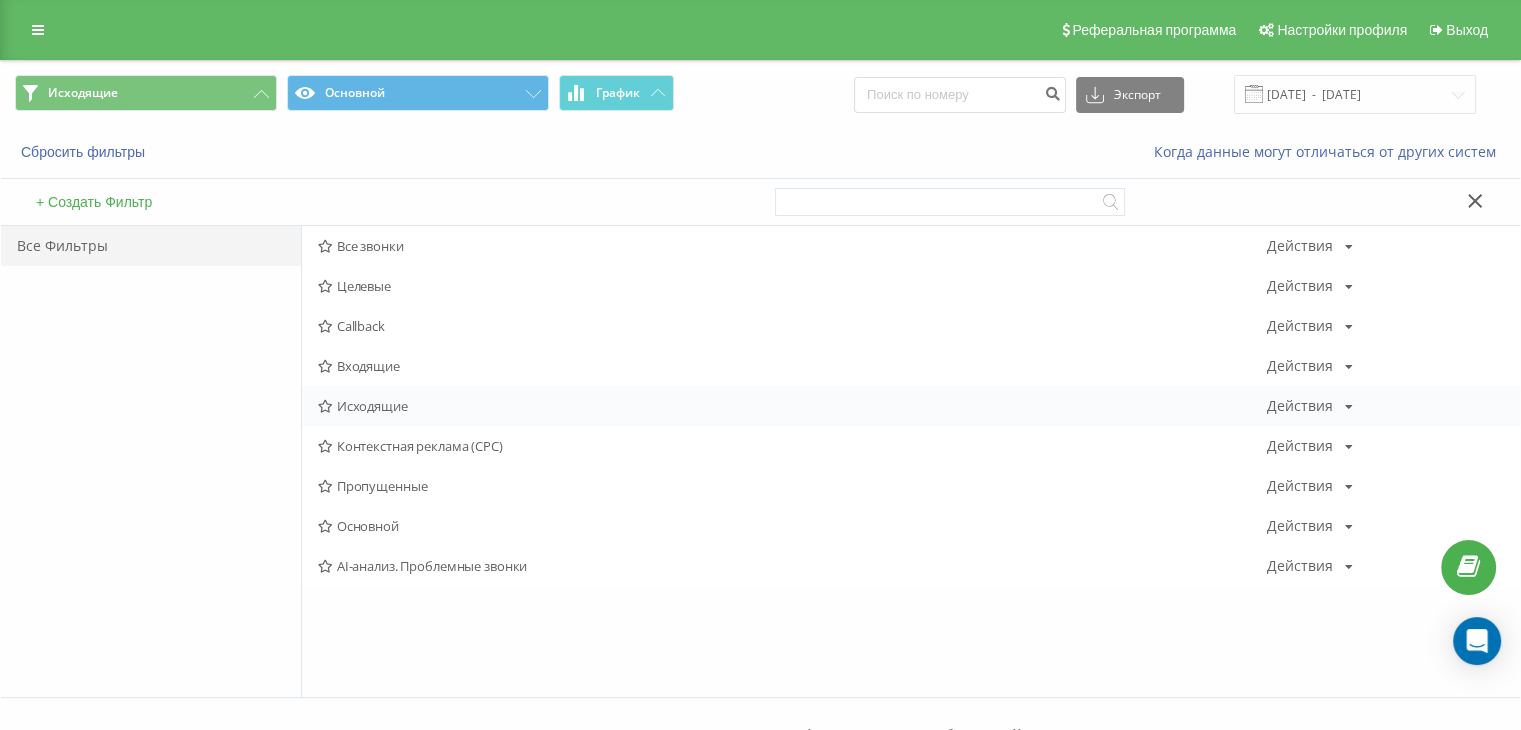 click on "Исходящие" at bounding box center [792, 406] 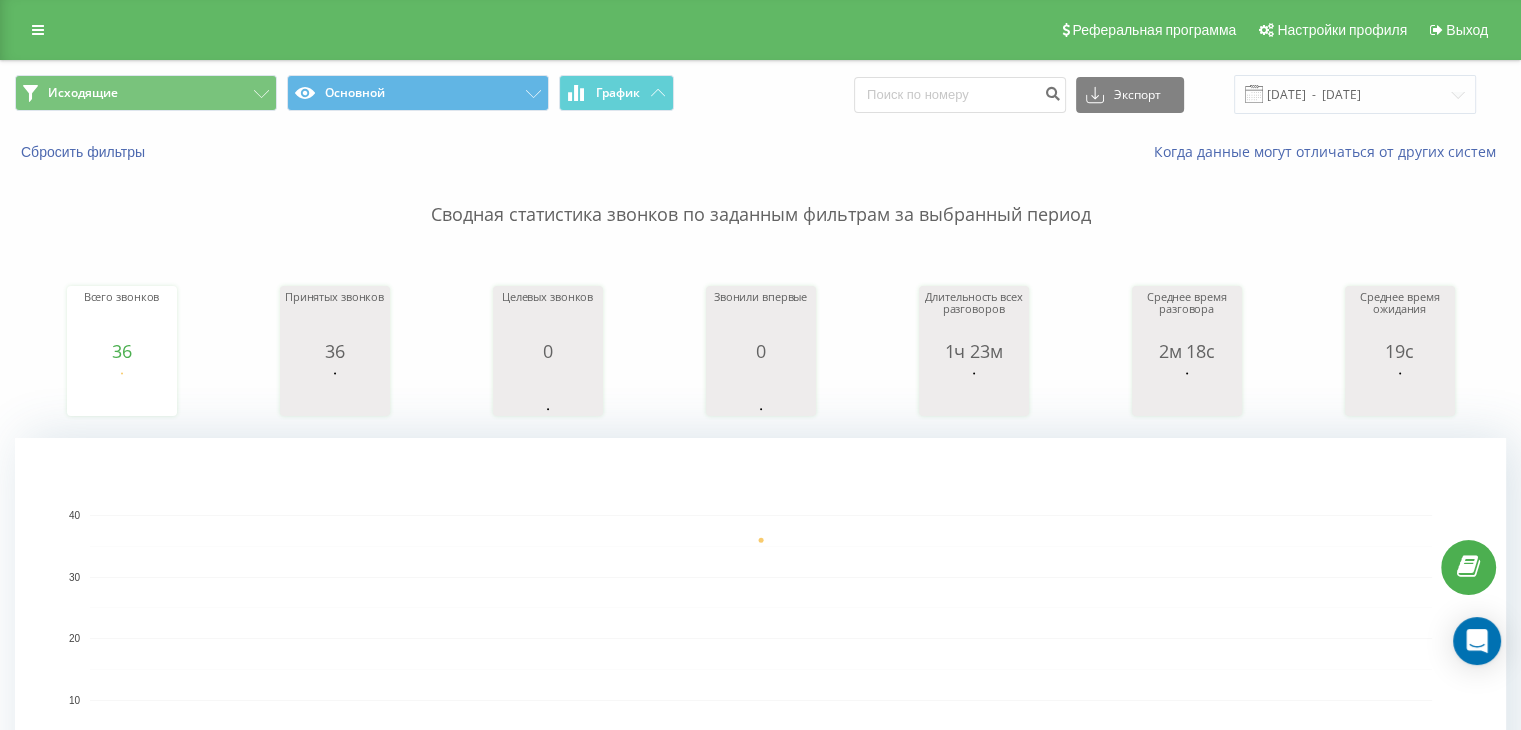 click on "Сбросить фильтры Когда данные могут отличаться от других систем" at bounding box center (760, 152) 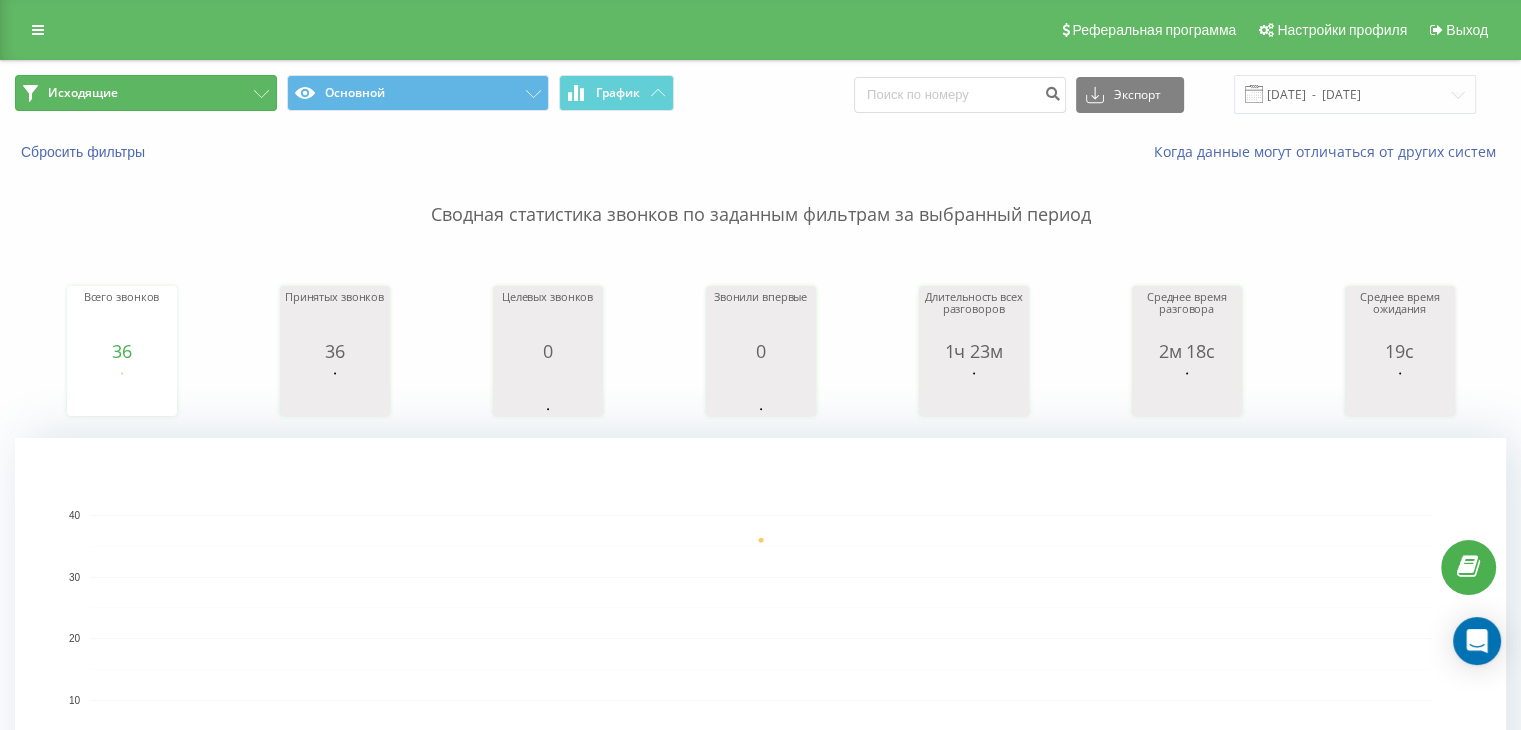 click on "Исходящие" at bounding box center [146, 93] 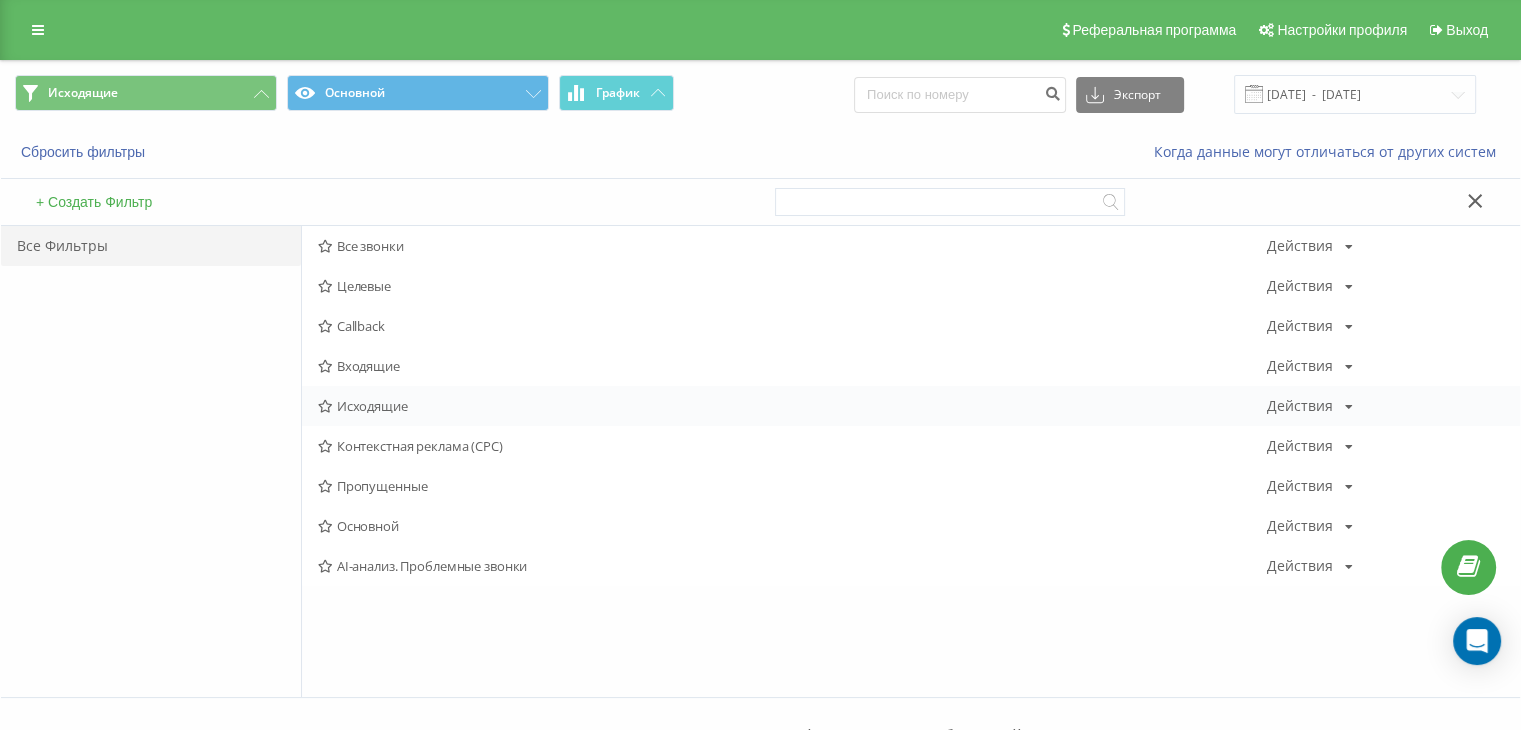 click on "Исходящие" at bounding box center (792, 406) 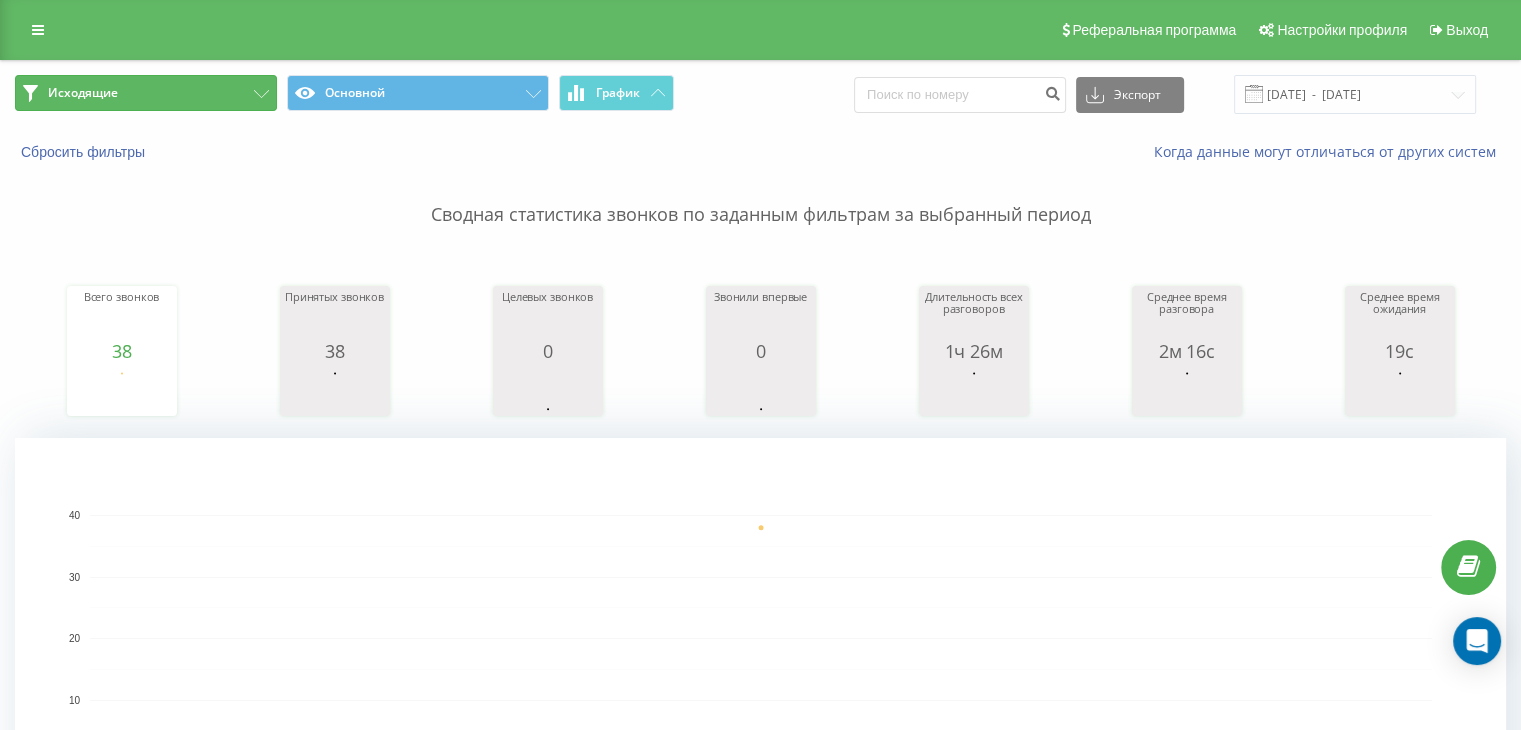 click on "Исходящие" at bounding box center (146, 93) 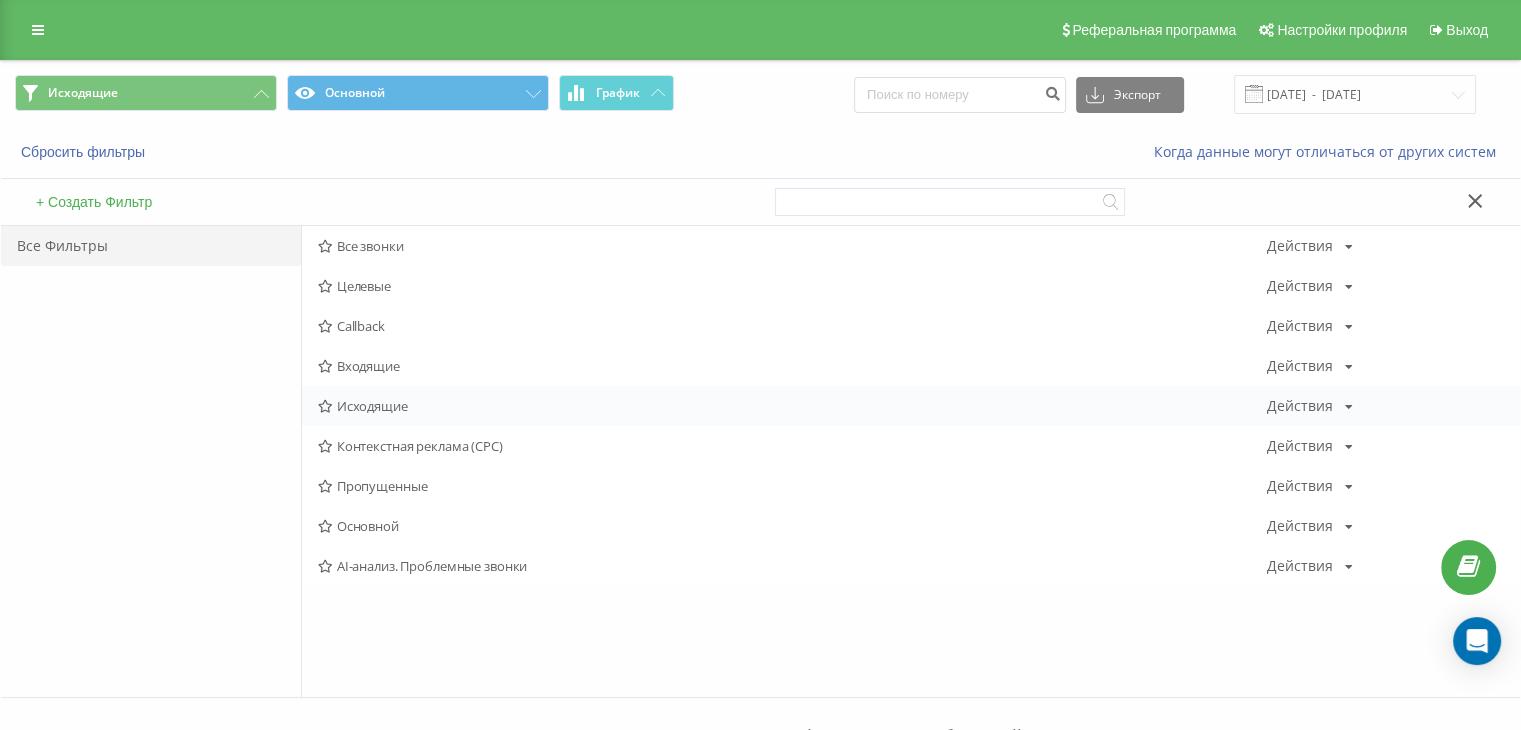 click on "Исходящие" at bounding box center [792, 406] 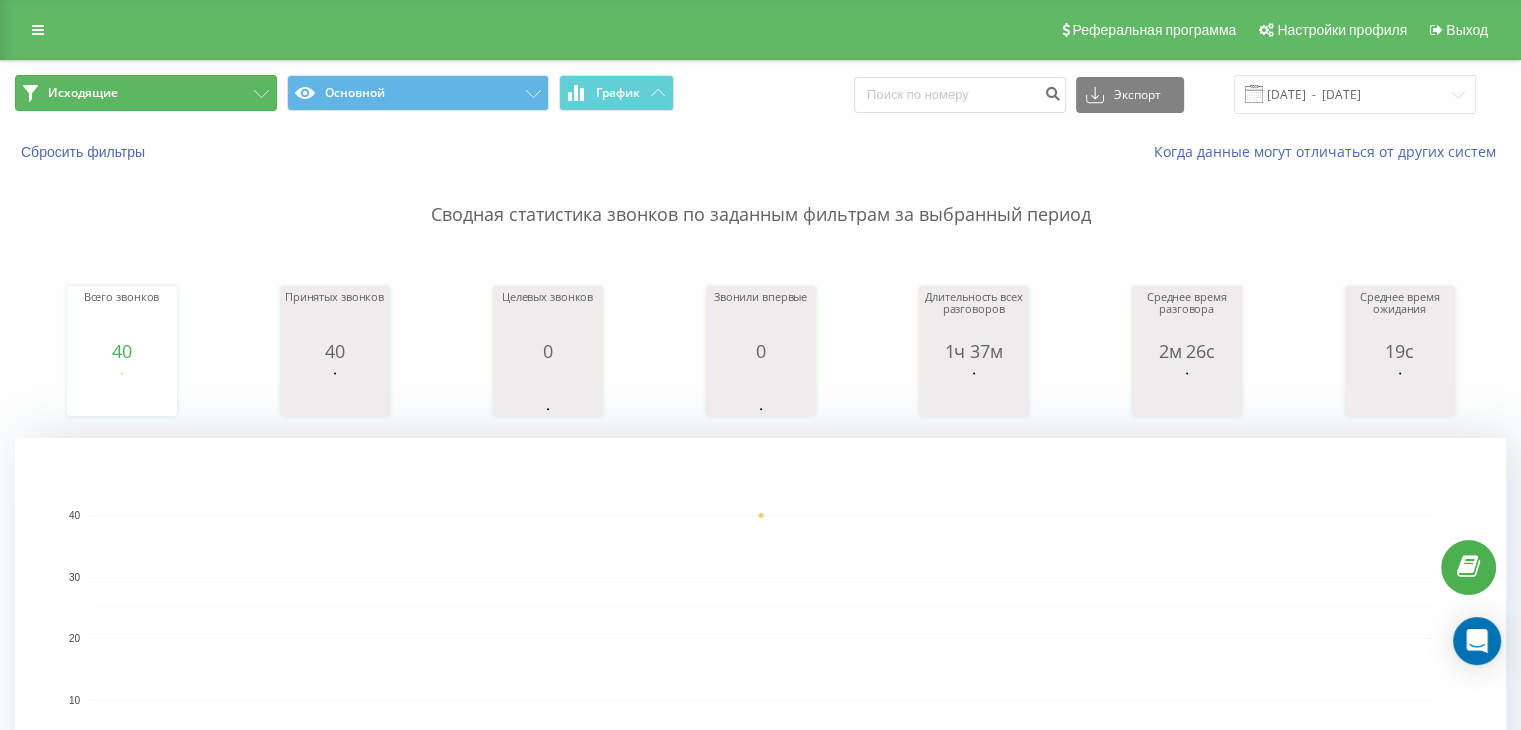 click on "Исходящие" at bounding box center (146, 93) 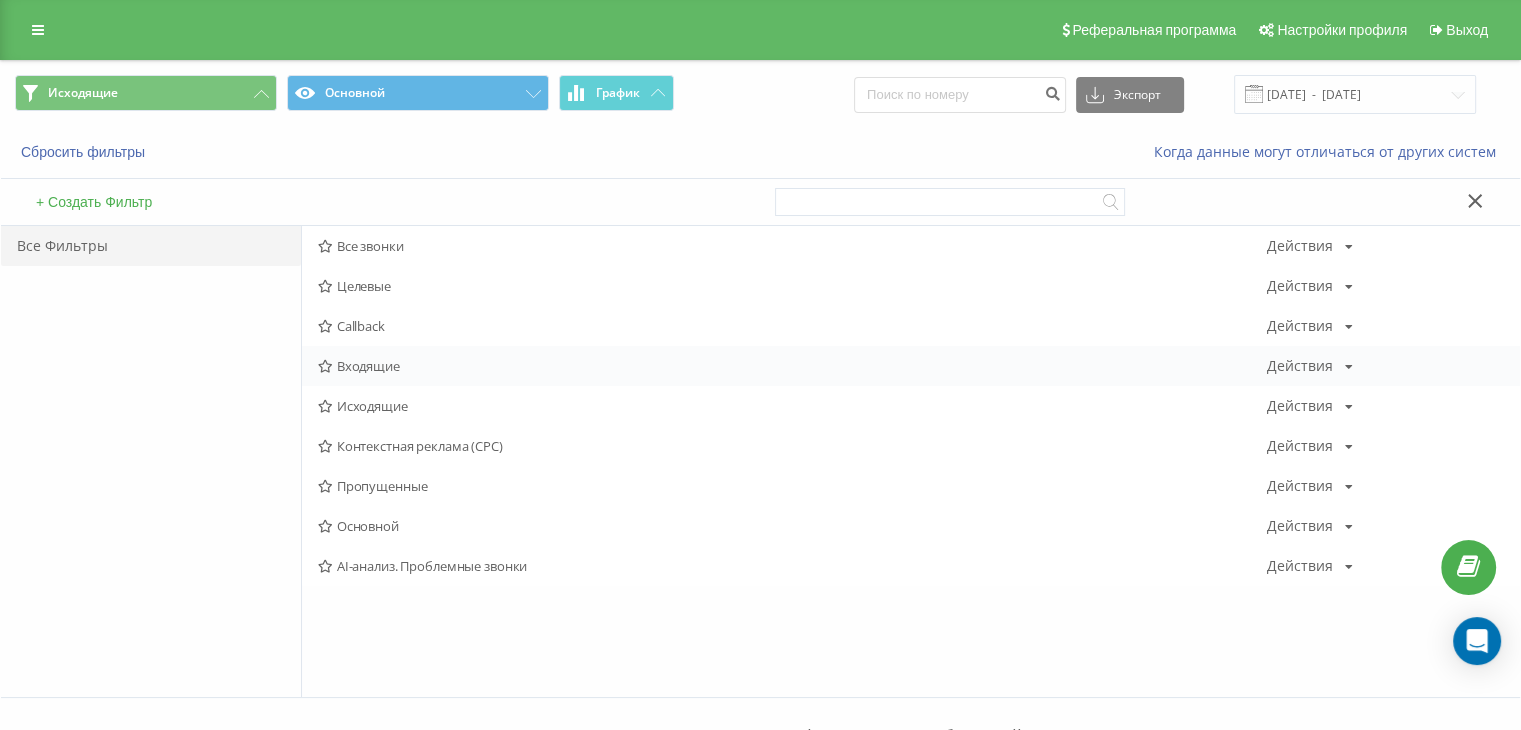 click on "Входящие" at bounding box center (792, 366) 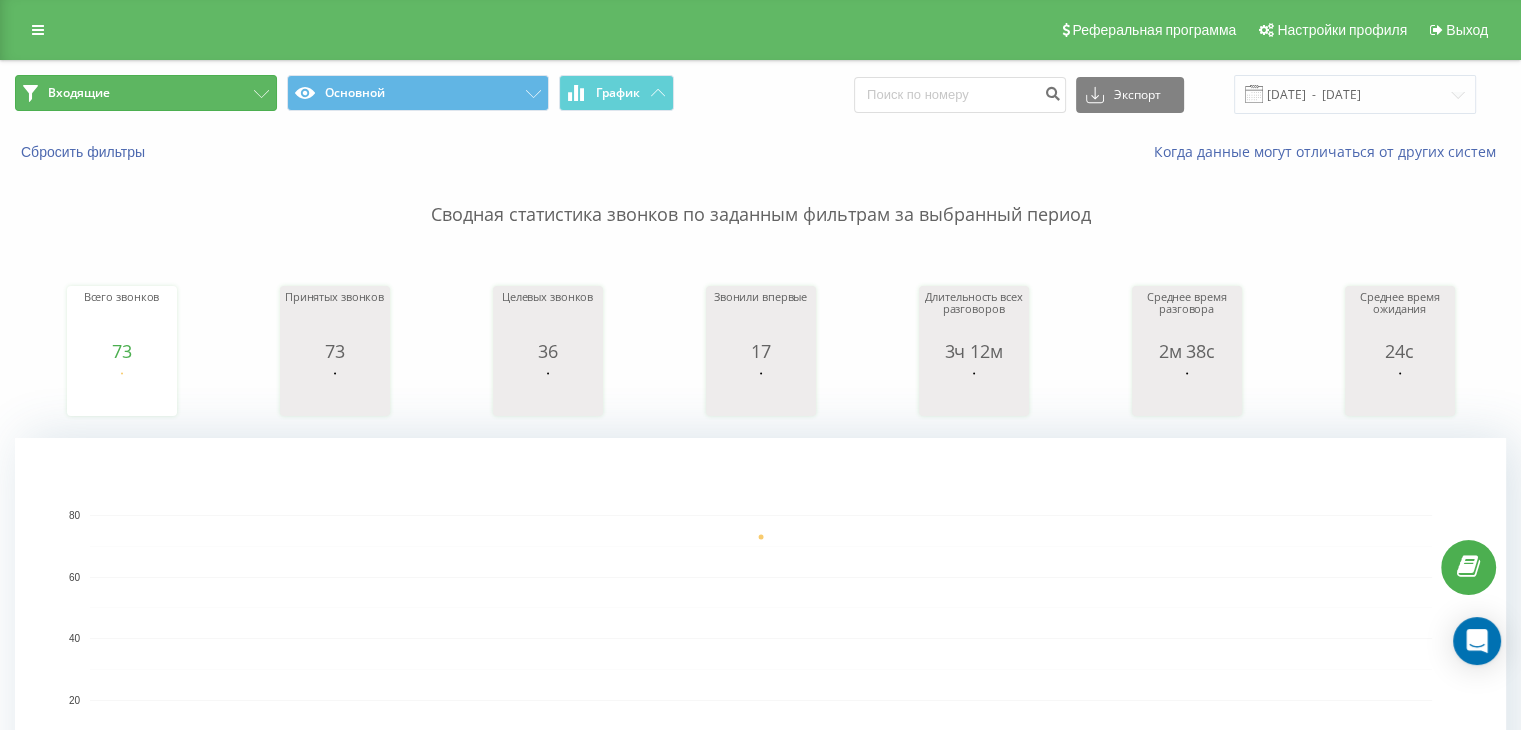 click on "Входящие" at bounding box center (146, 93) 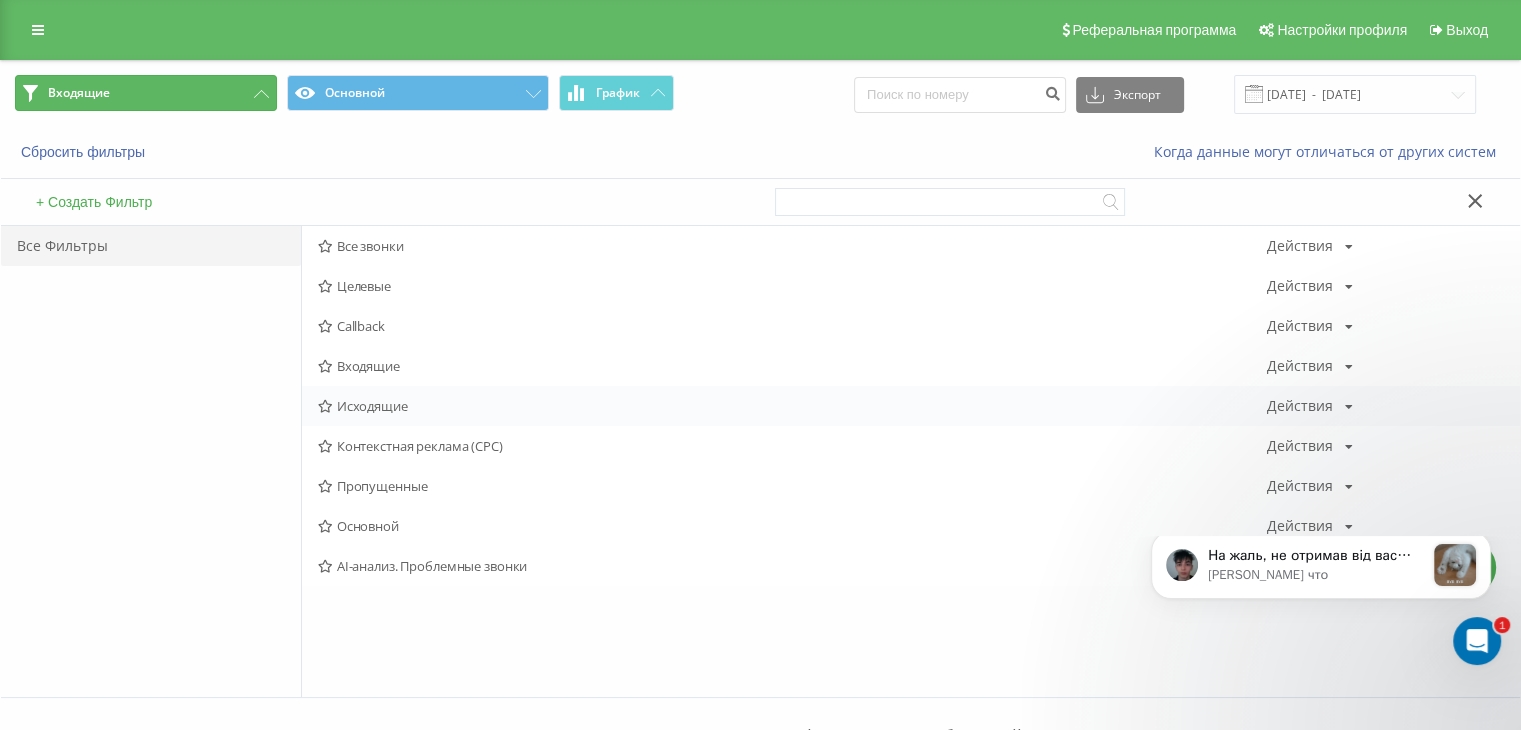 scroll, scrollTop: 0, scrollLeft: 0, axis: both 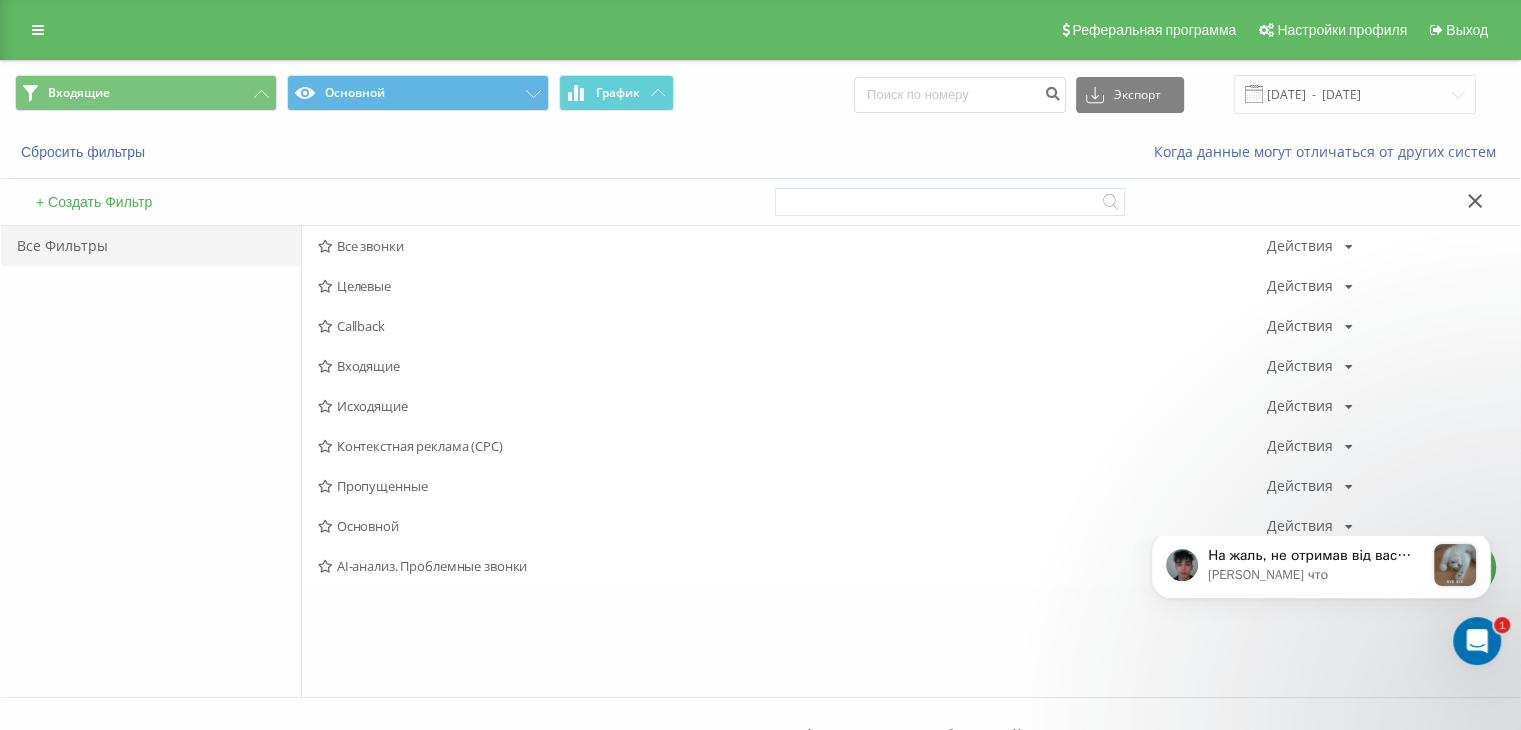 click on "Исходящие" at bounding box center (792, 406) 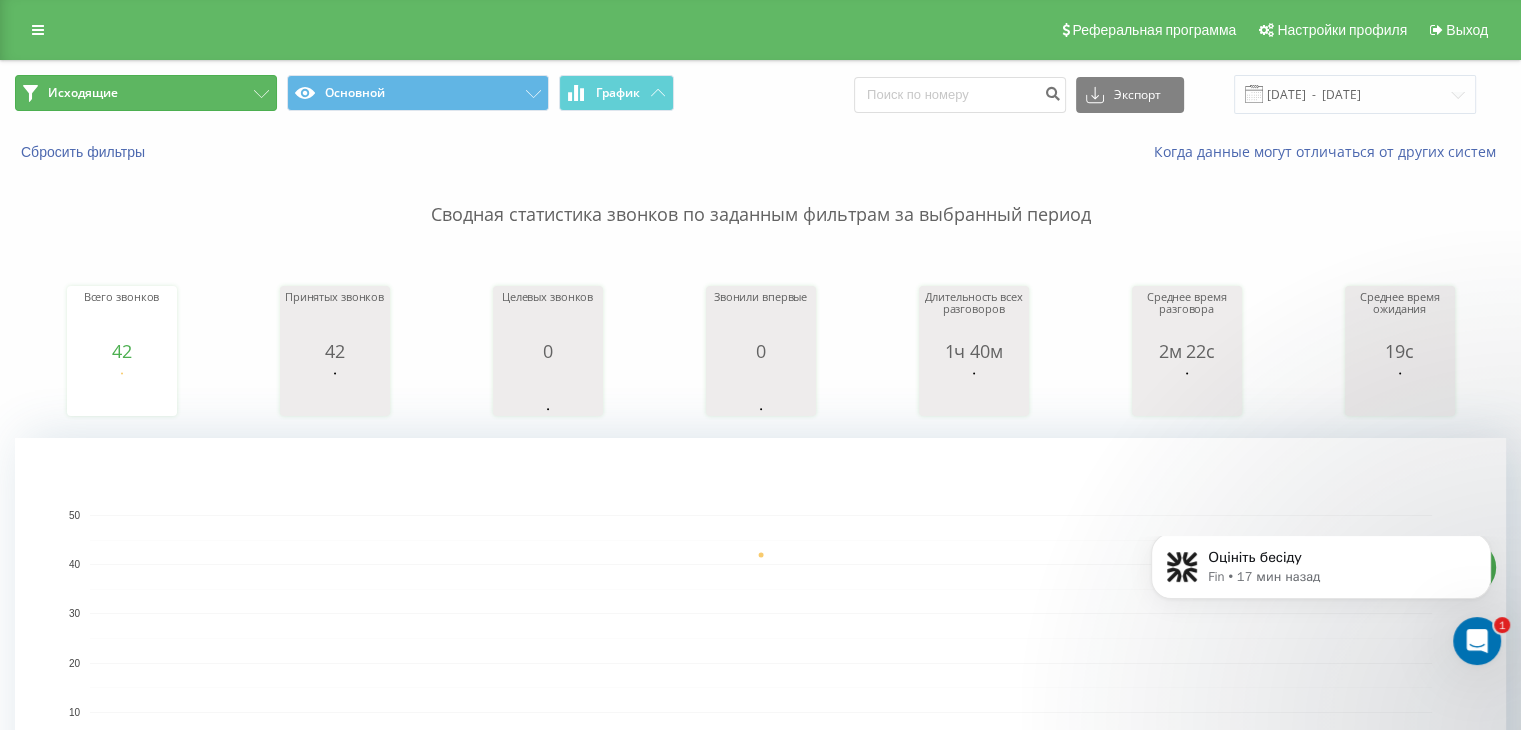 click on "Исходящие" at bounding box center (146, 93) 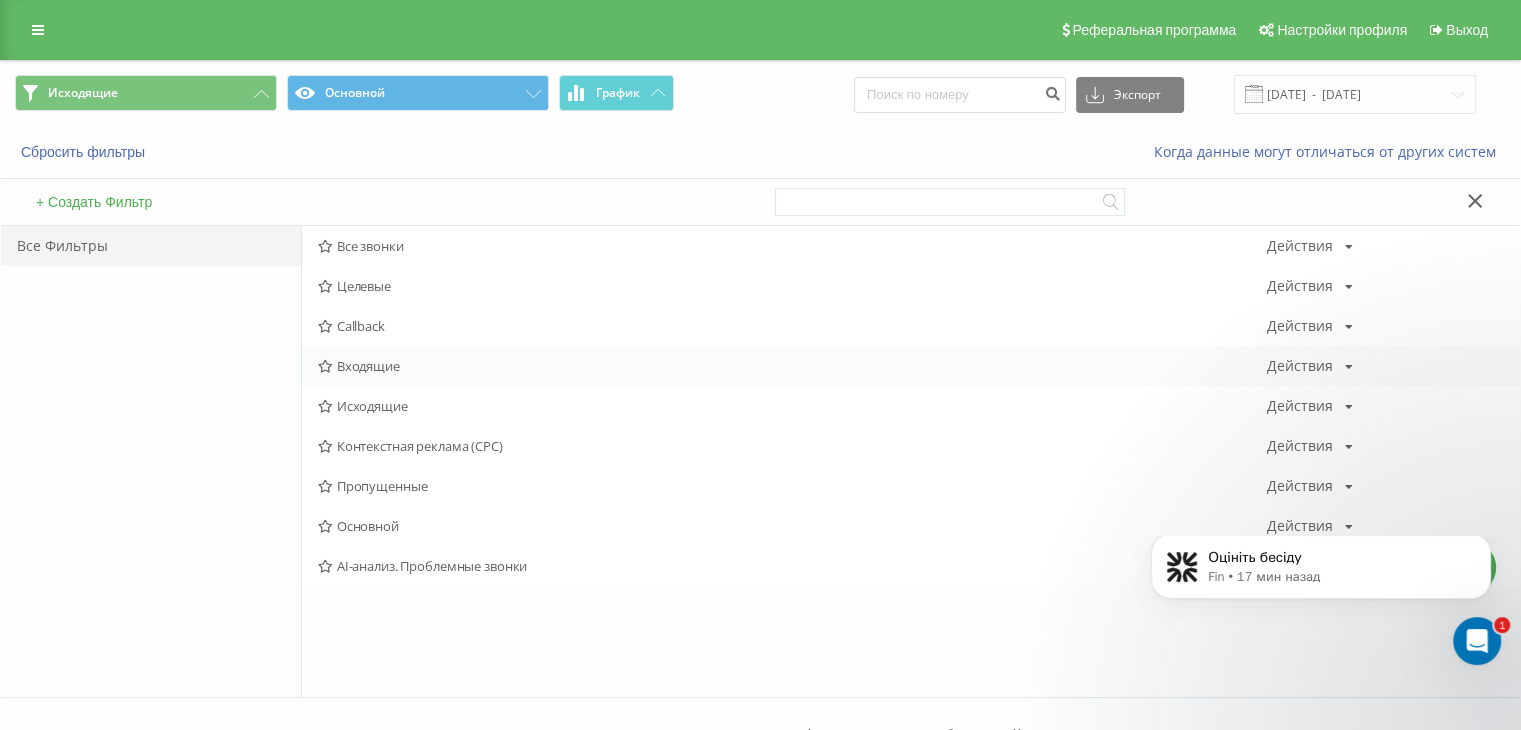 click on "Входящие" at bounding box center [792, 366] 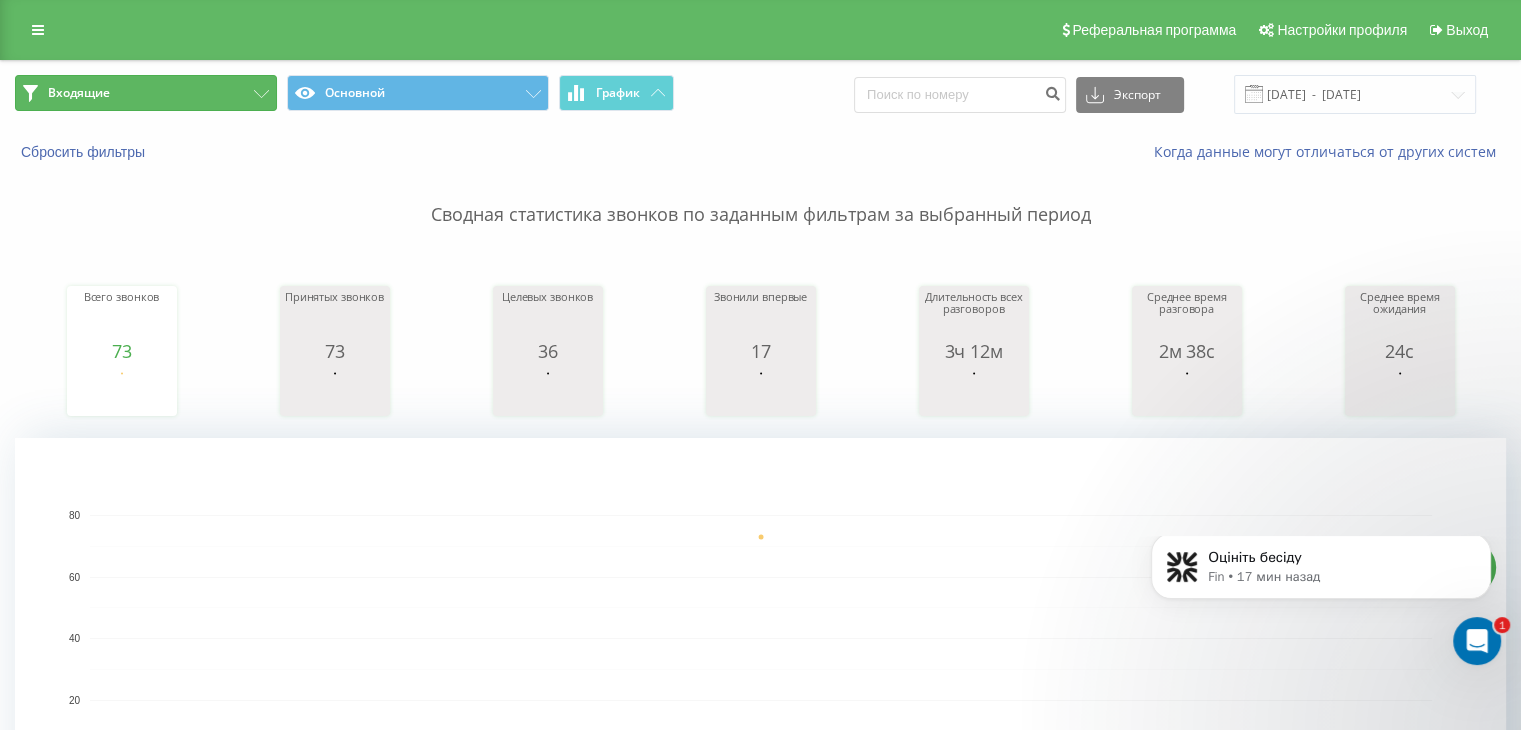 click on "Входящие" at bounding box center [146, 93] 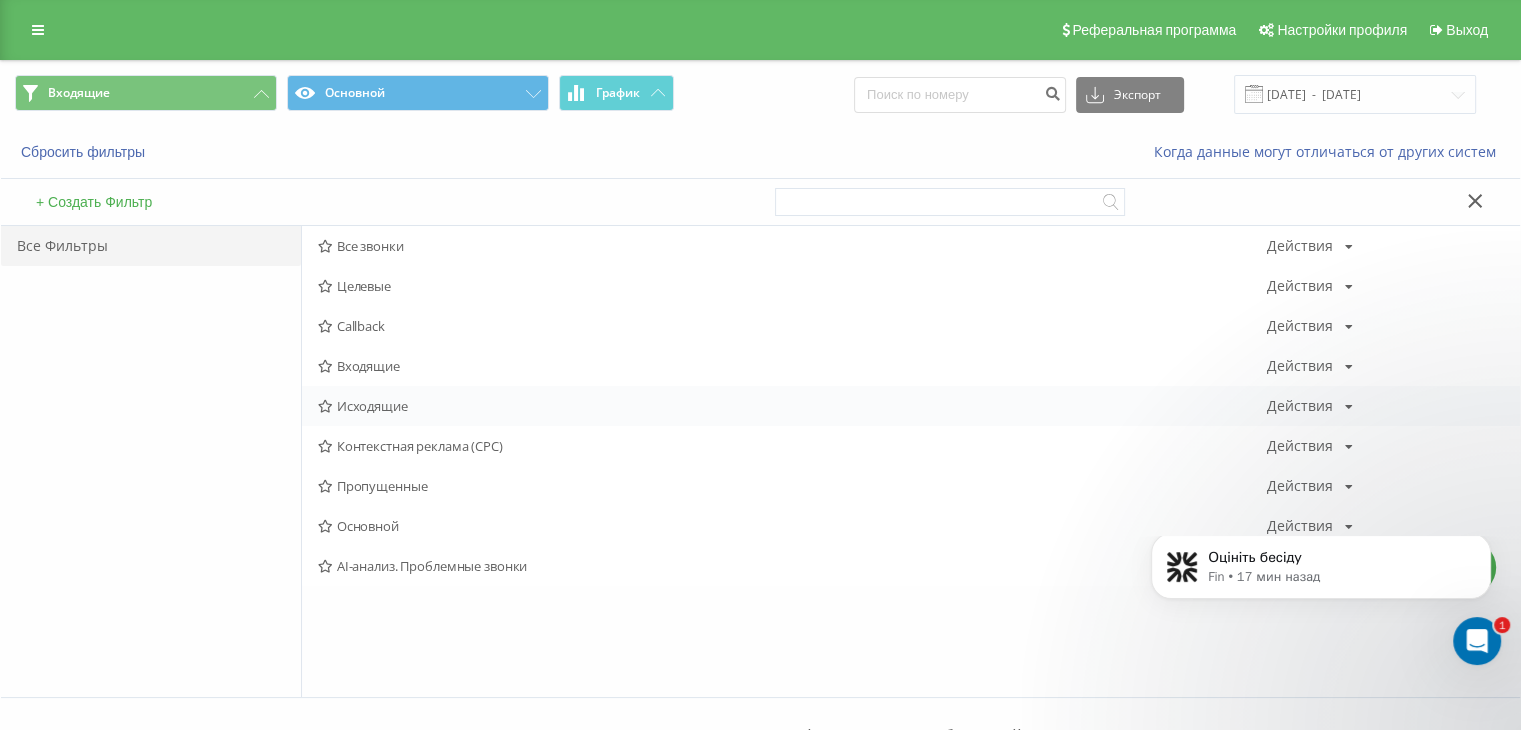 click on "Исходящие" at bounding box center [792, 406] 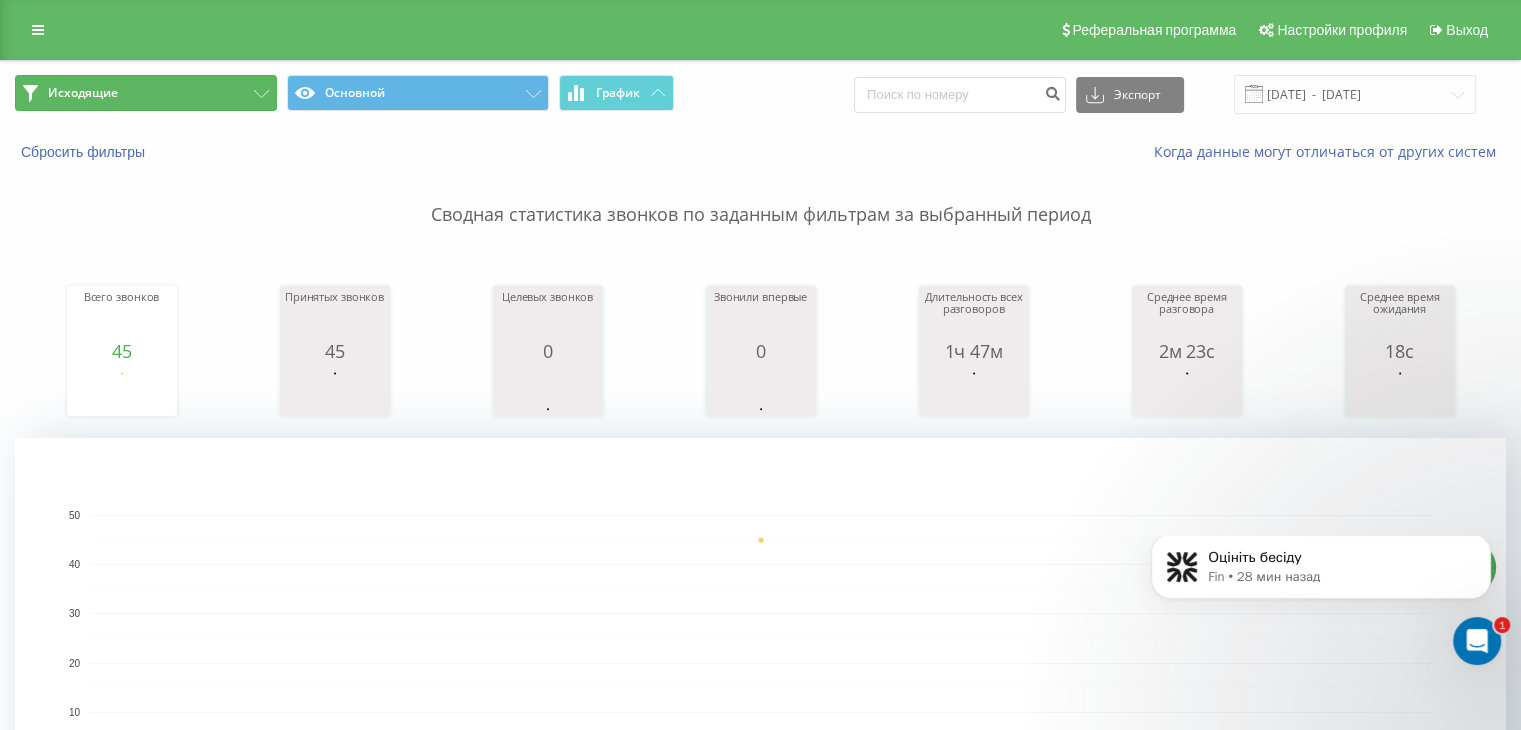 click on "Исходящие" at bounding box center [146, 93] 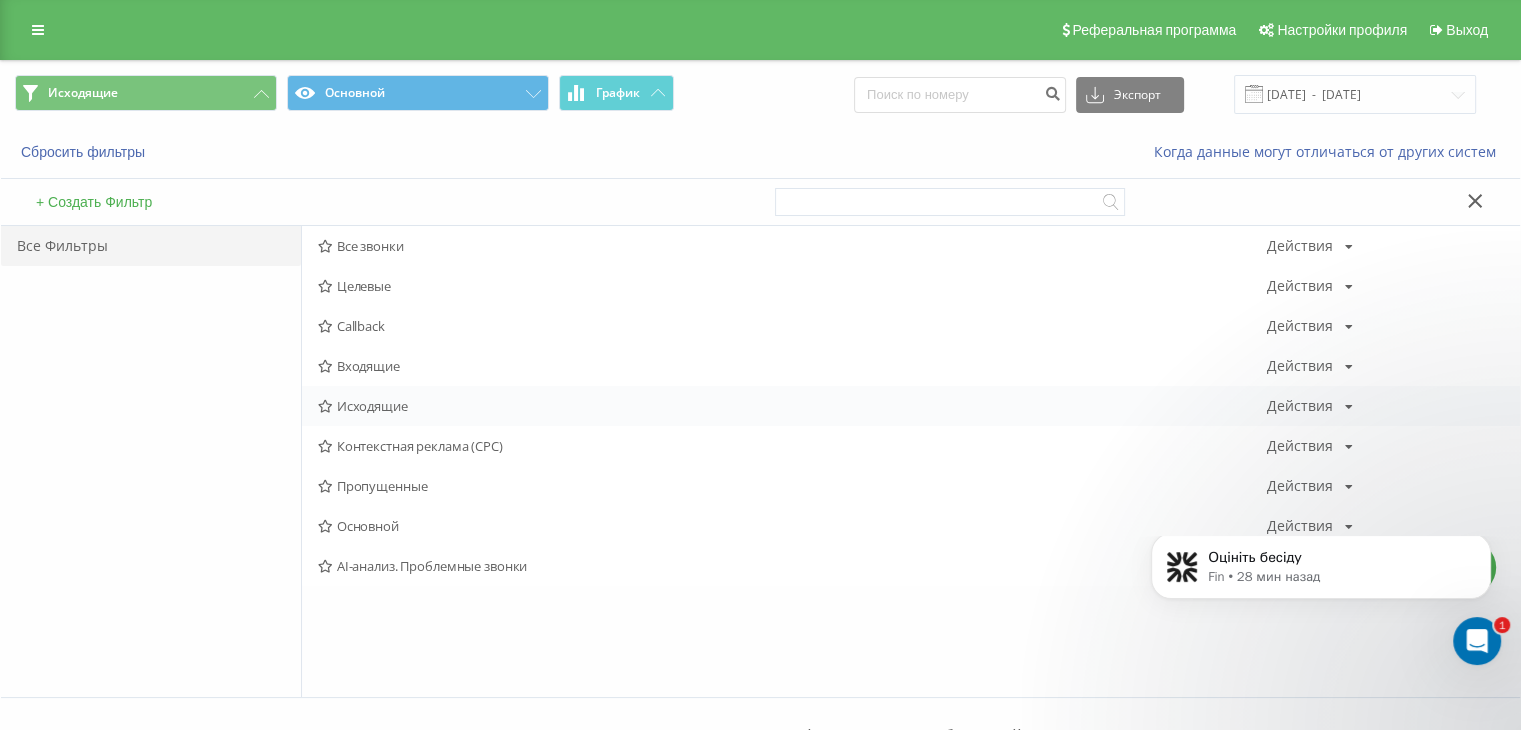 click on "Исходящие" at bounding box center (792, 406) 